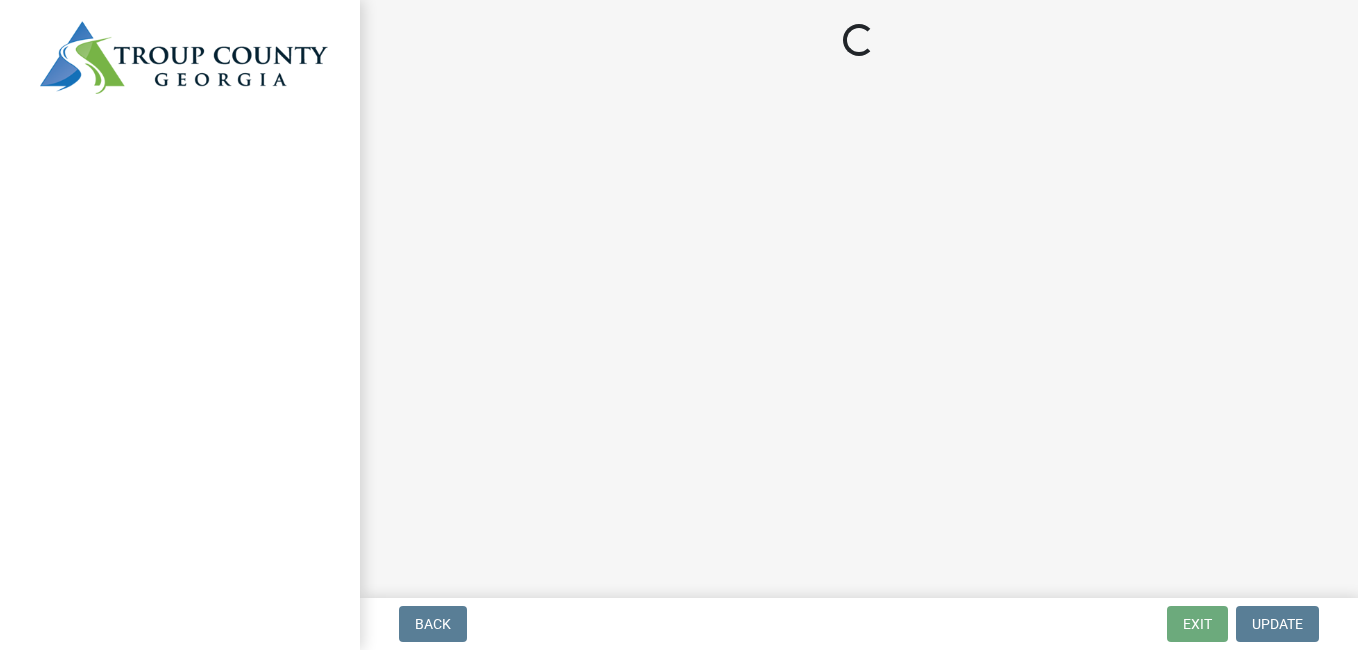 scroll, scrollTop: 0, scrollLeft: 0, axis: both 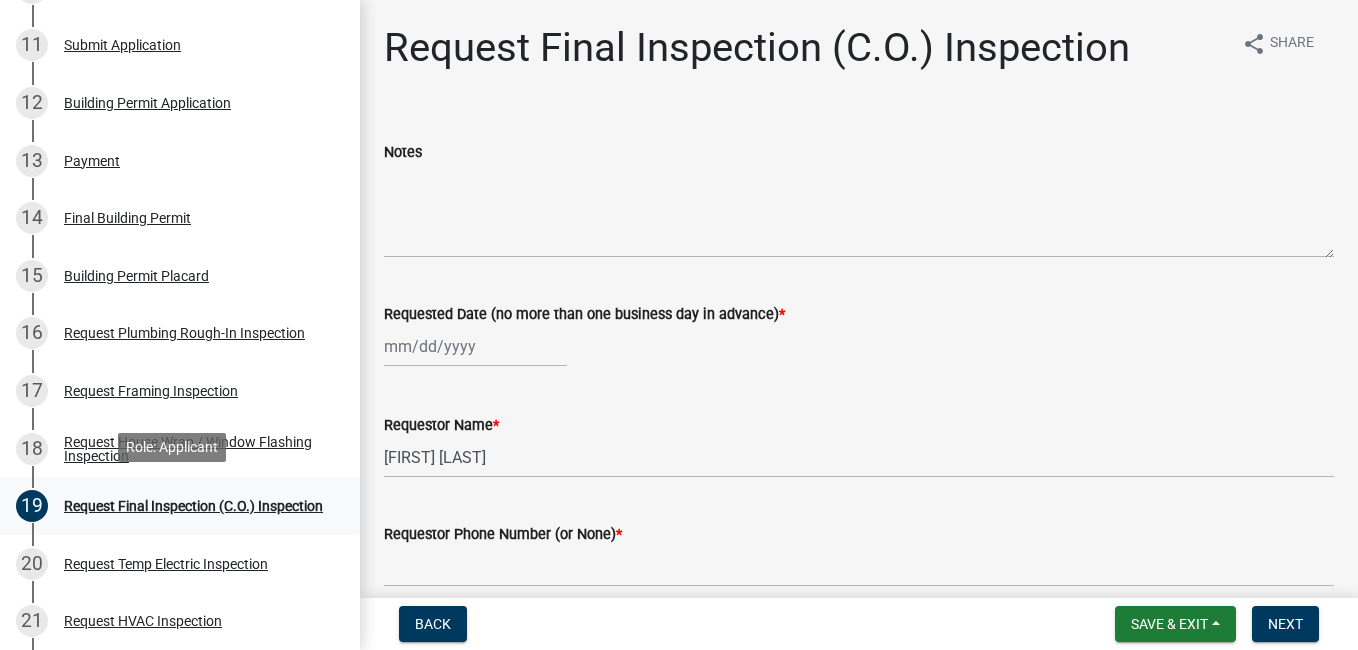 click on "Request Final Inspection (C.O.) Inspection" at bounding box center [193, 506] 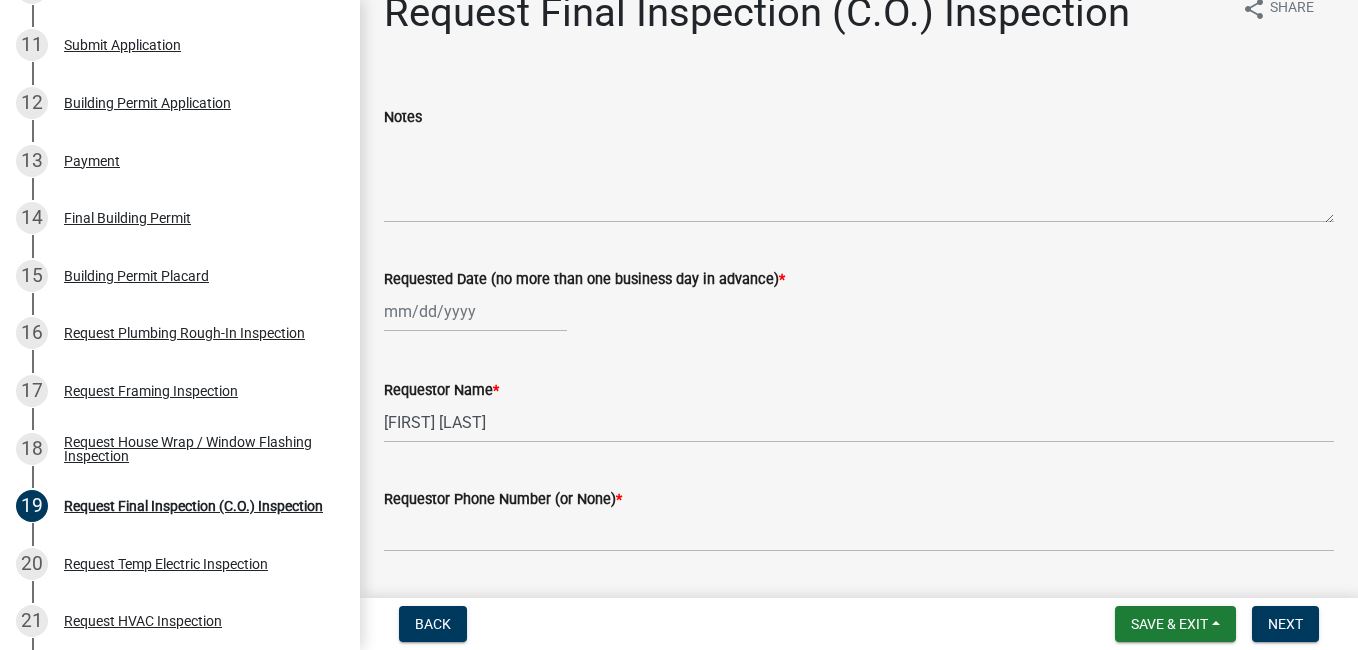 scroll, scrollTop: 0, scrollLeft: 0, axis: both 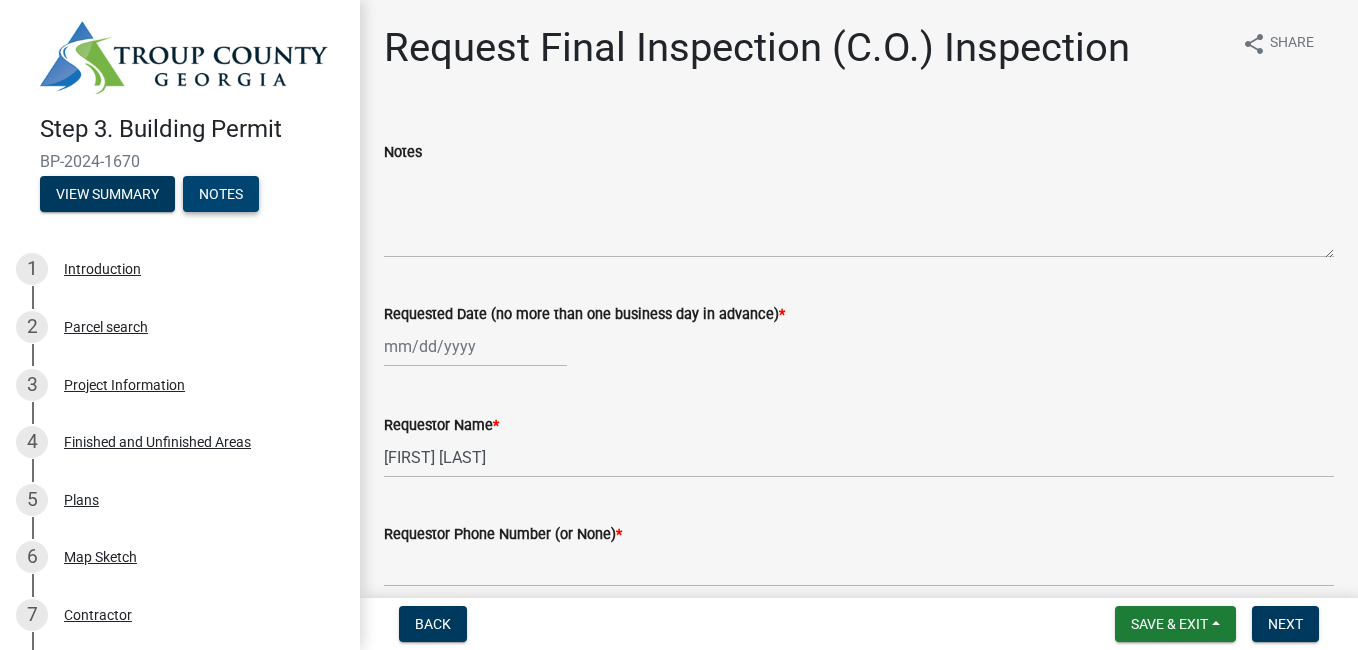 click on "Notes" at bounding box center (221, 194) 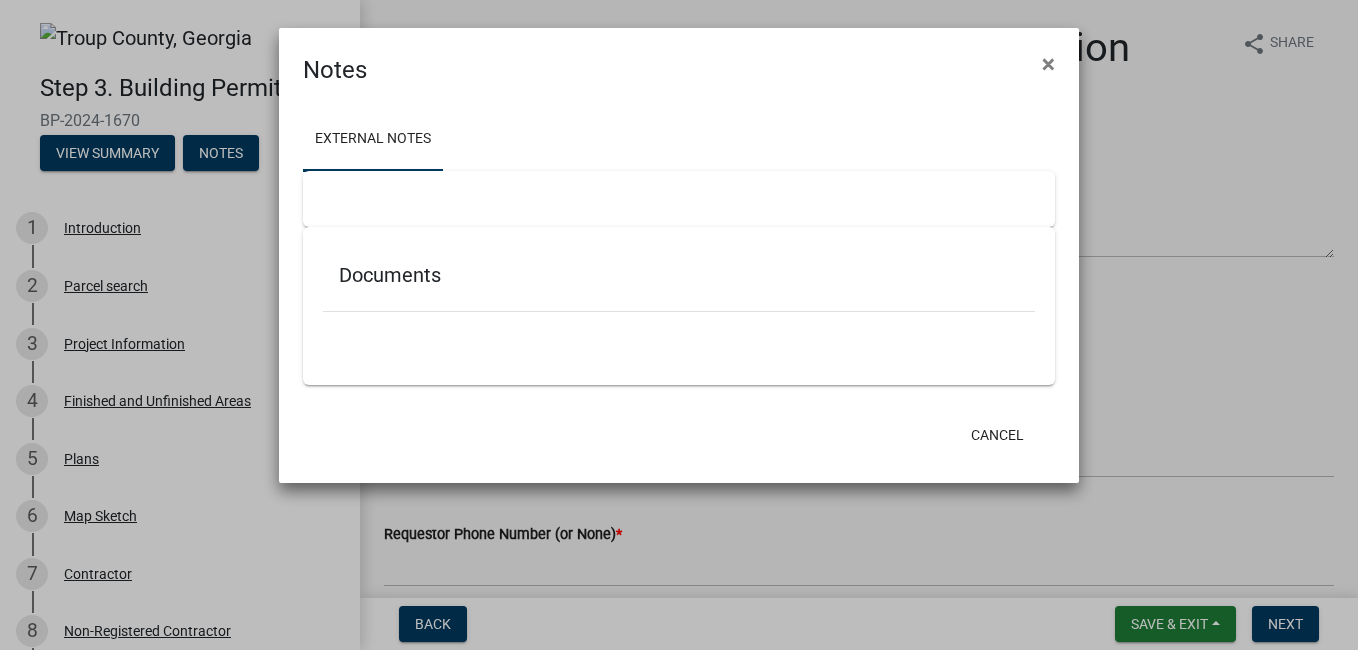 click on "External Notes" at bounding box center [373, 140] 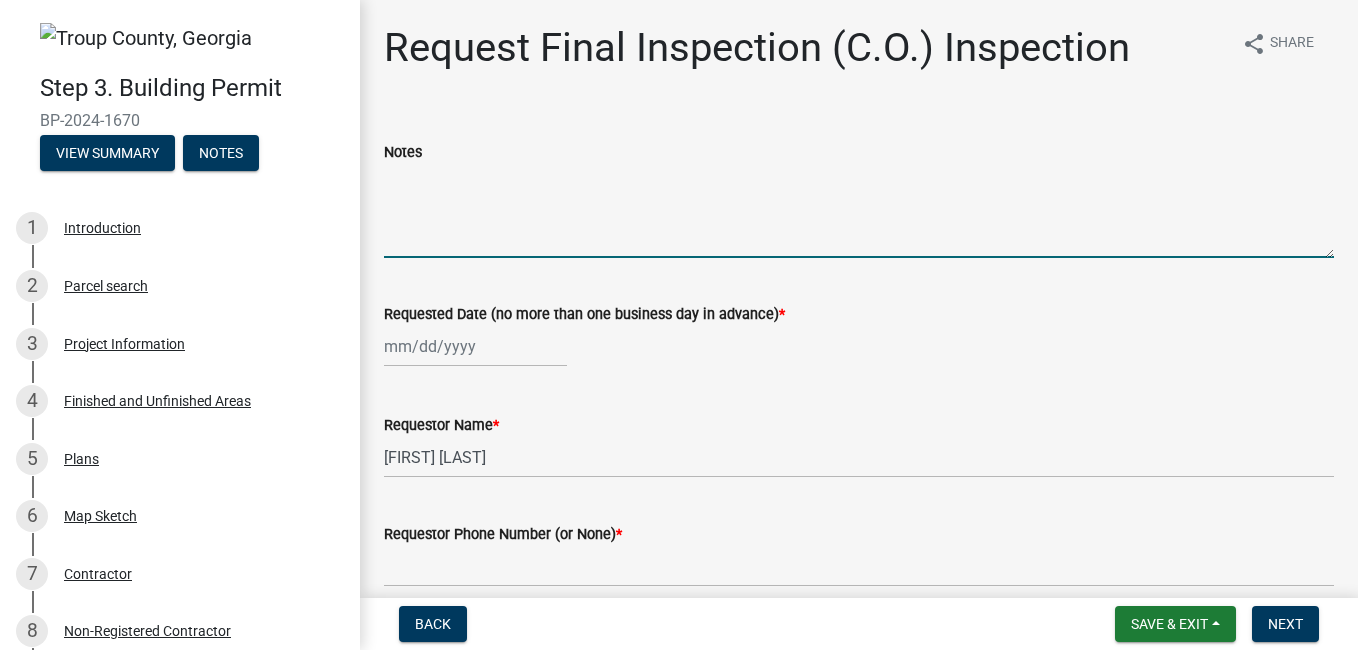 drag, startPoint x: 673, startPoint y: 231, endPoint x: 1126, endPoint y: 386, distance: 478.78387 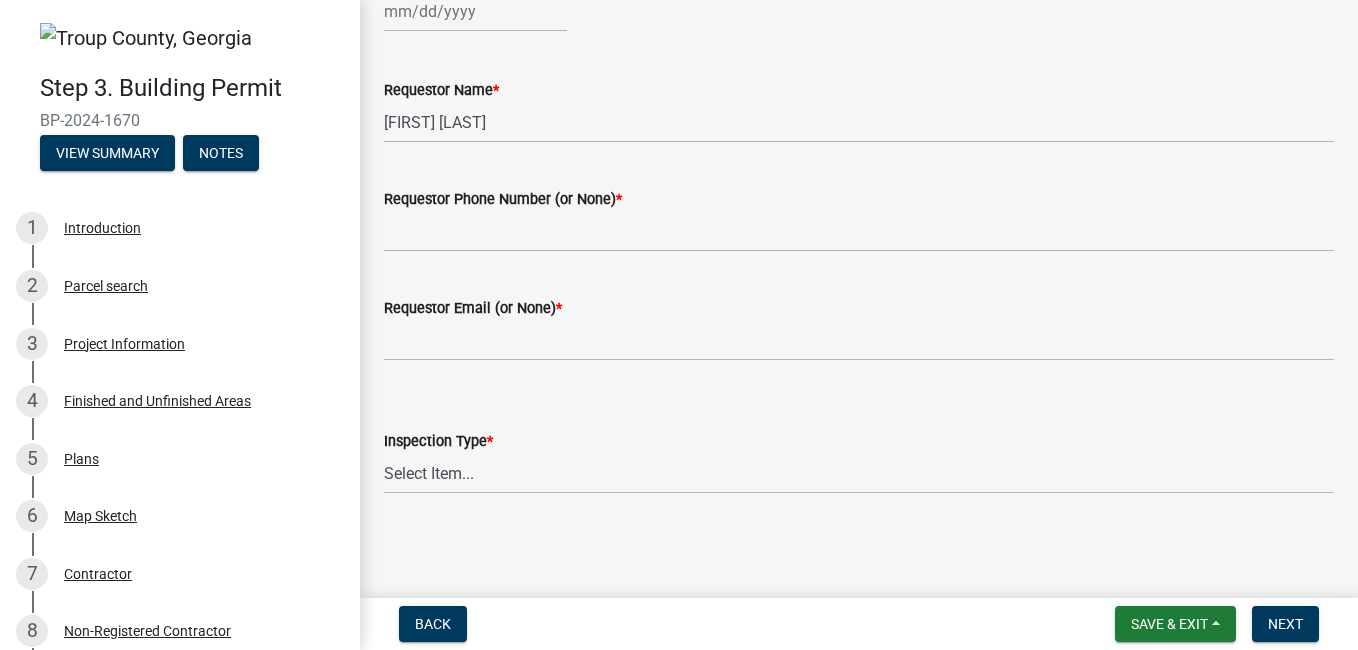 scroll, scrollTop: 0, scrollLeft: 0, axis: both 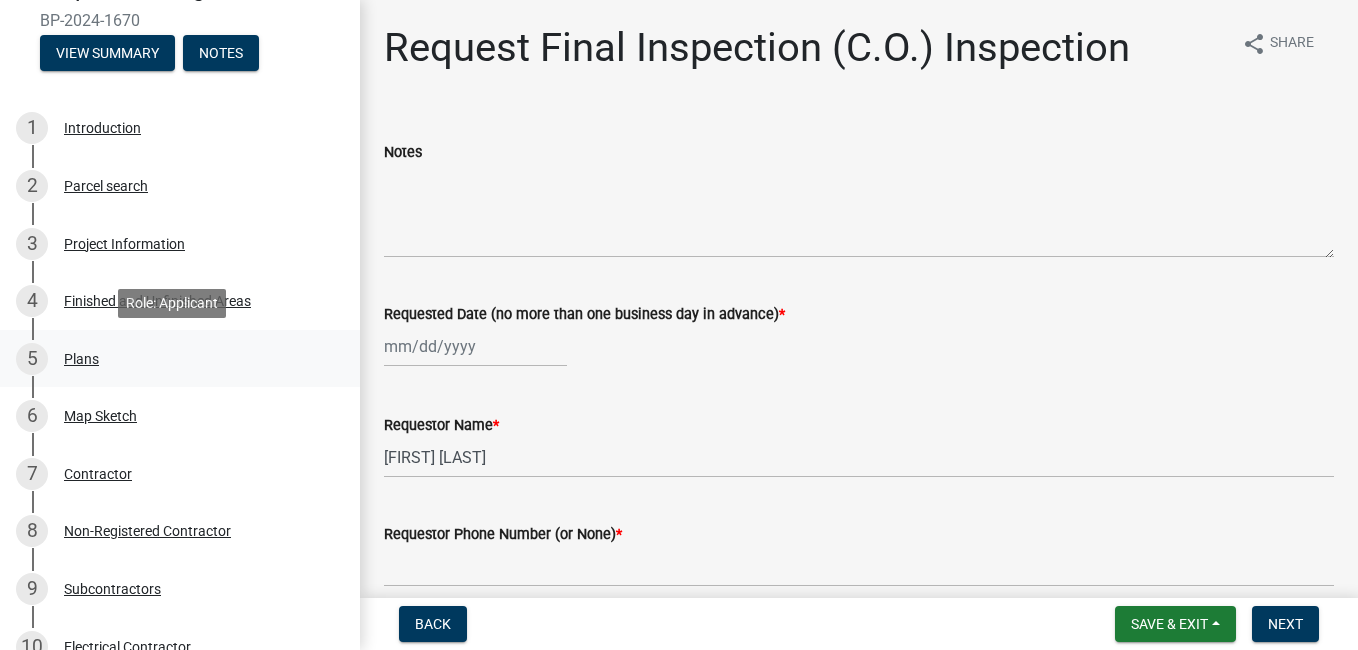 click on "Plans" at bounding box center (81, 359) 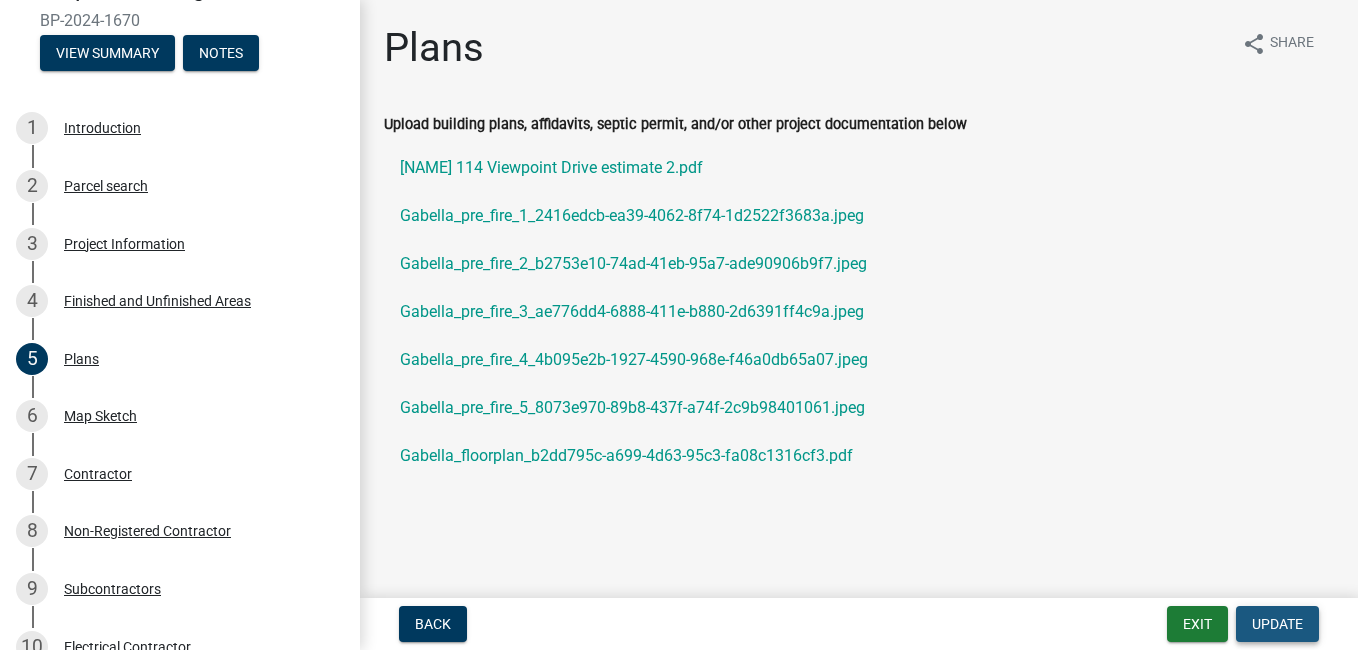 click on "Update" at bounding box center (1277, 624) 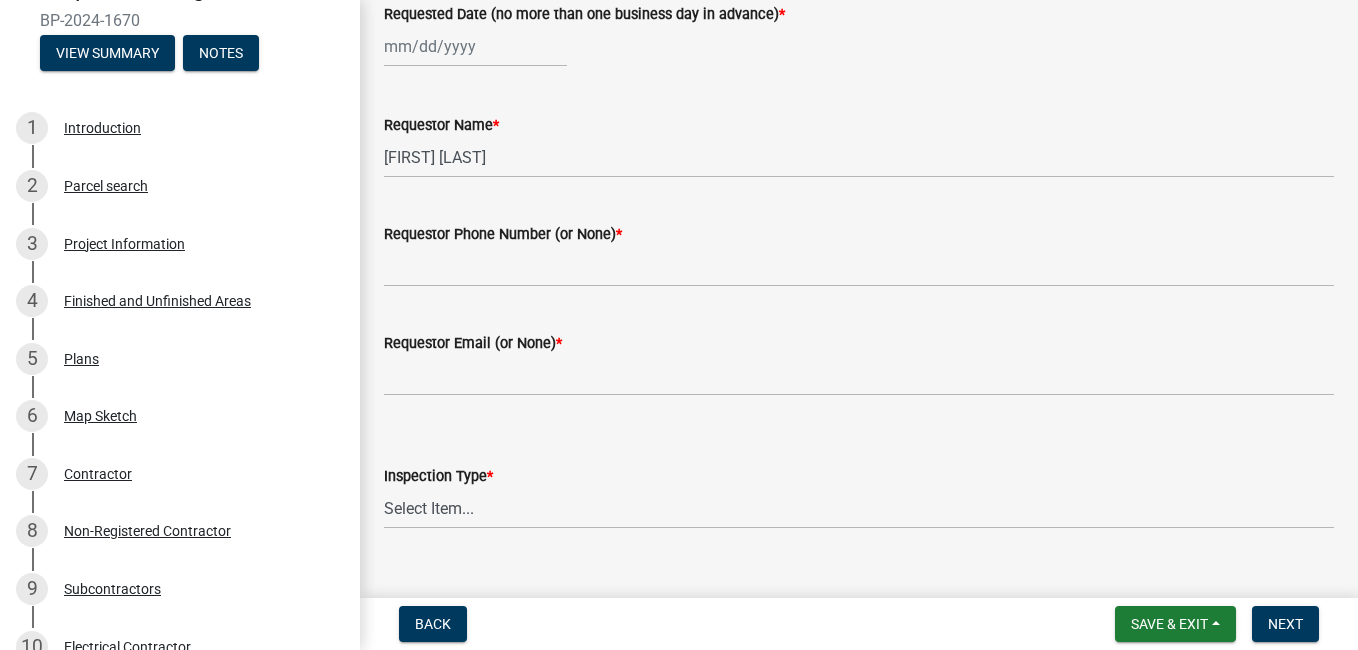 scroll, scrollTop: 335, scrollLeft: 0, axis: vertical 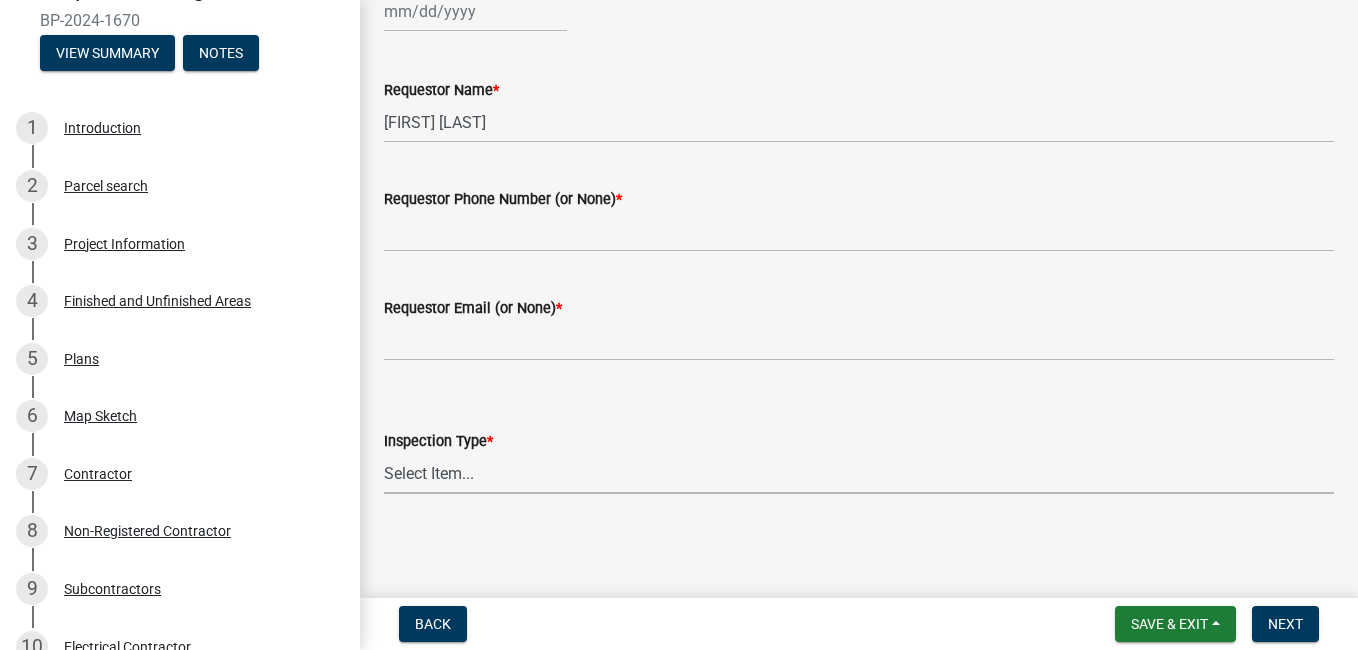 click on "Select Item...   Final Inspection (C.O.)" at bounding box center [859, 473] 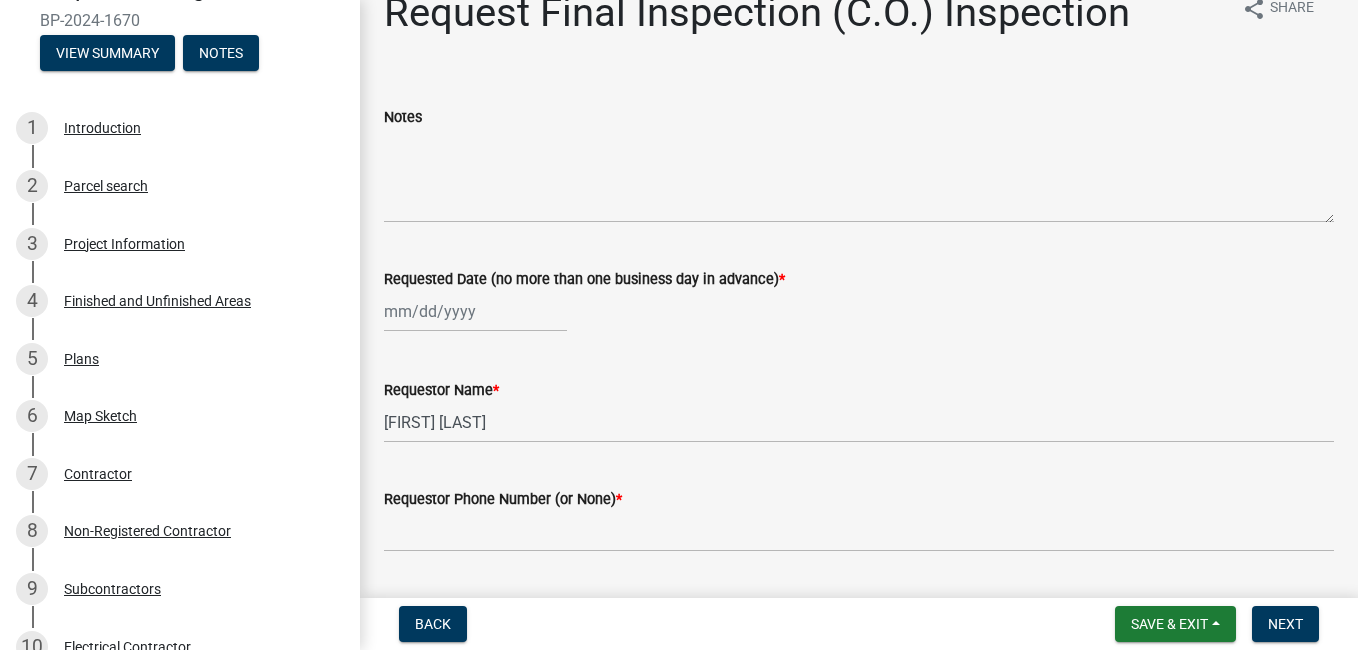 scroll, scrollTop: 0, scrollLeft: 0, axis: both 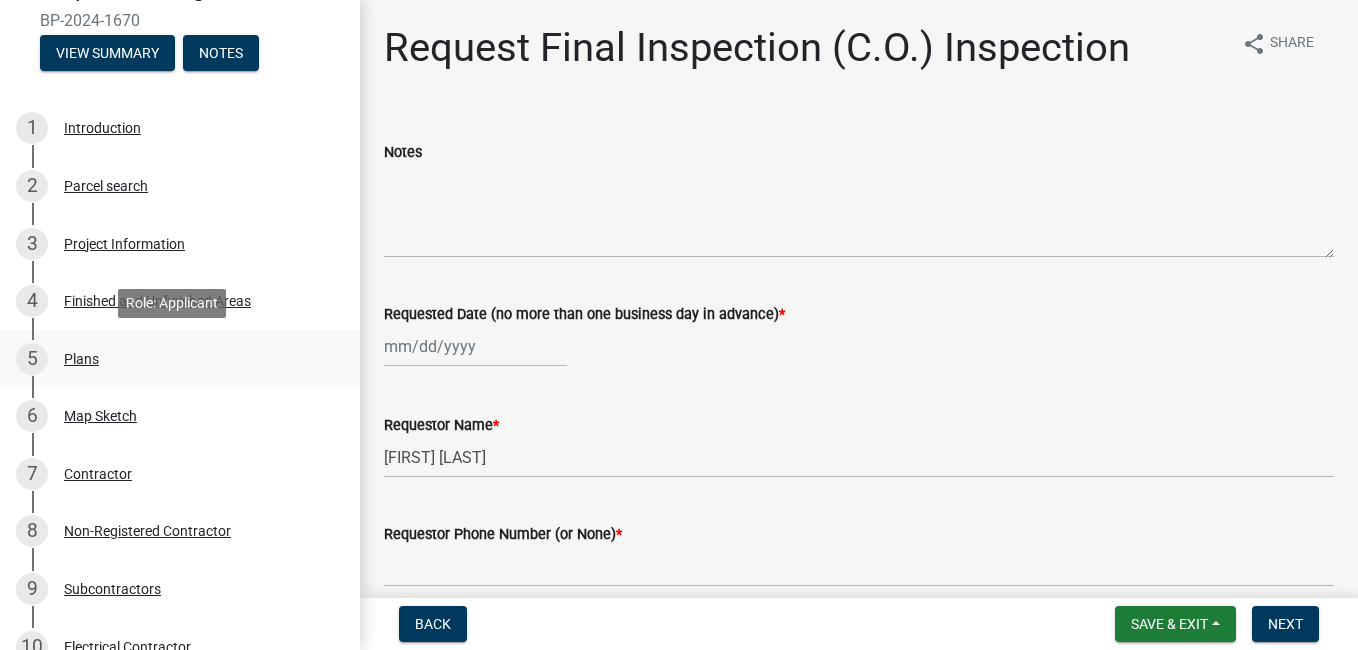 click on "Plans" at bounding box center (81, 359) 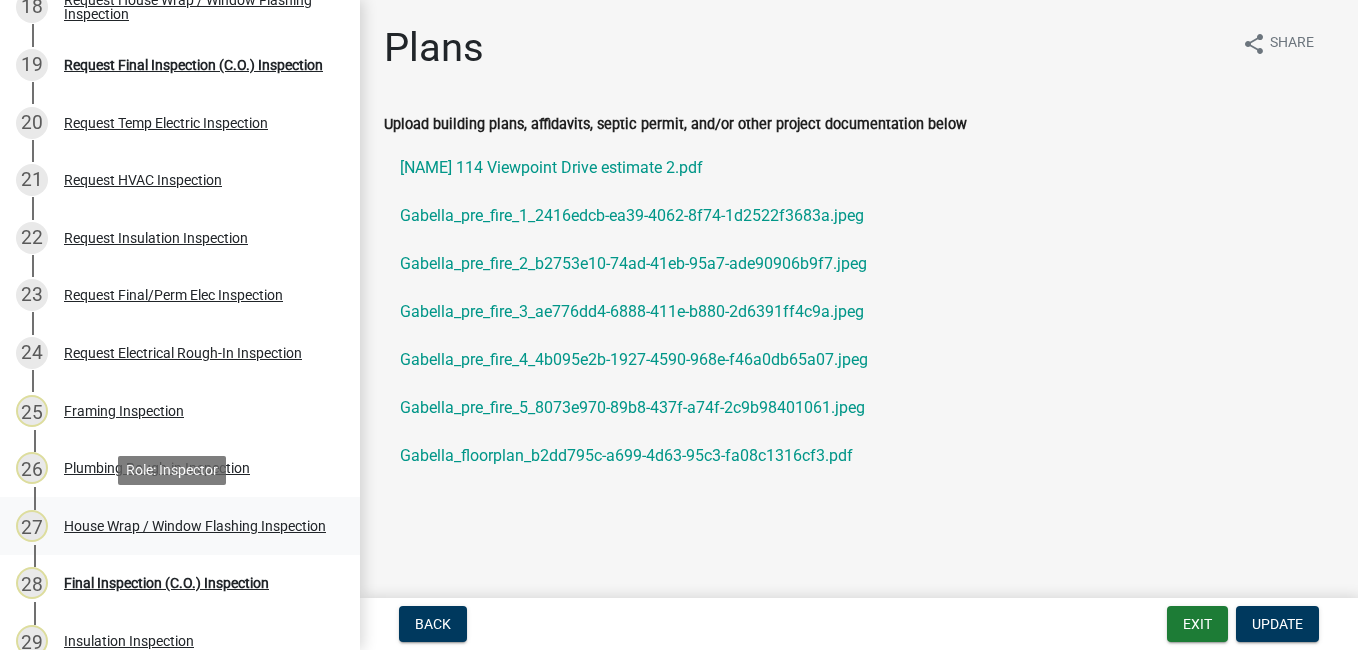 scroll, scrollTop: 1300, scrollLeft: 0, axis: vertical 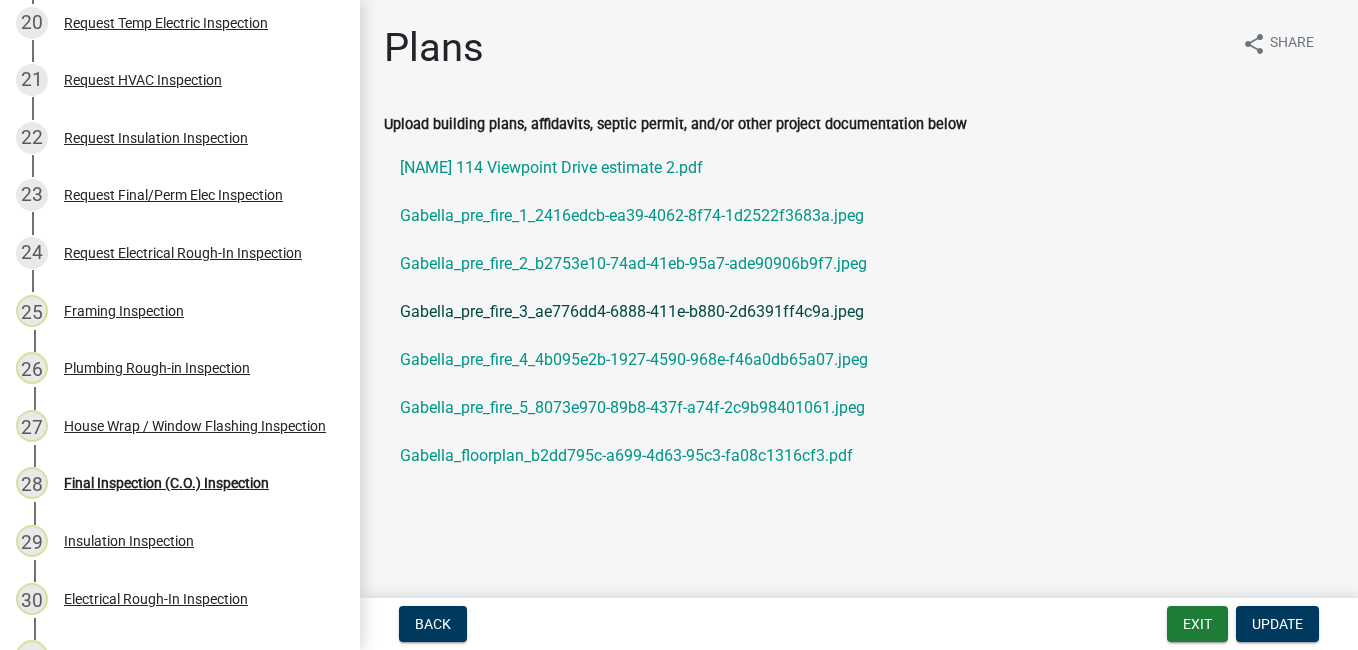 drag, startPoint x: 584, startPoint y: 515, endPoint x: 1076, endPoint y: 308, distance: 533.7724 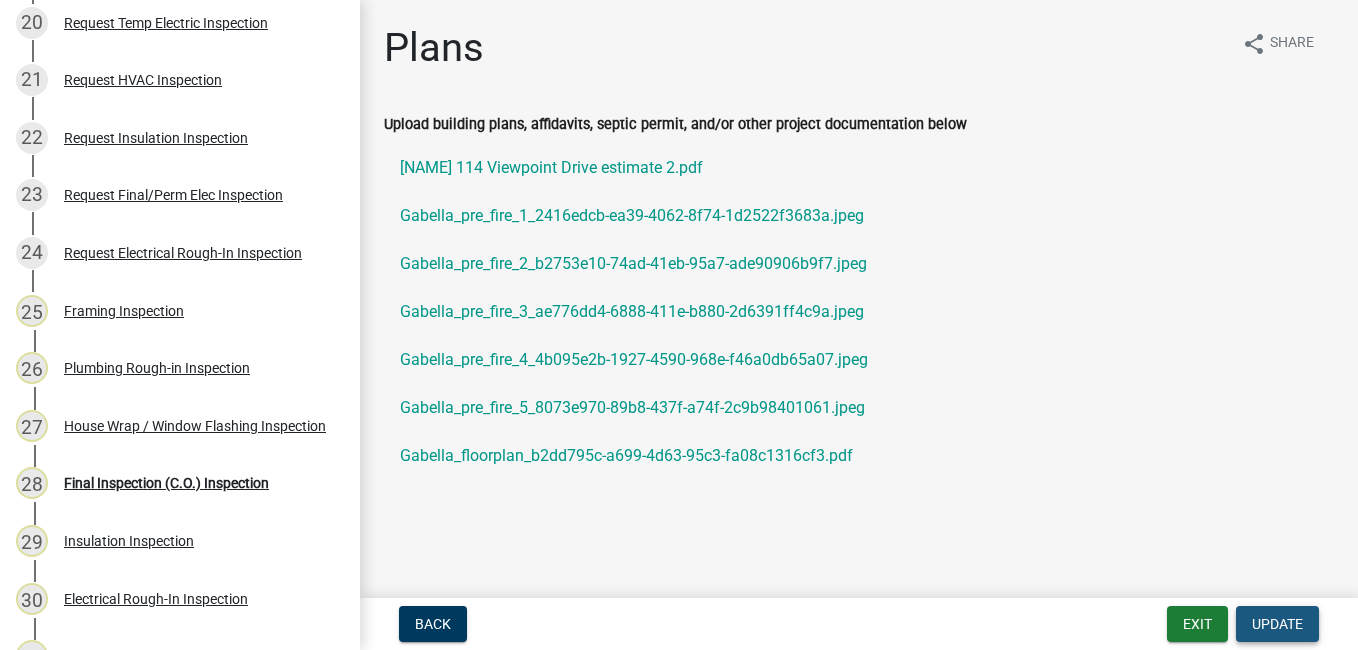 click on "Update" at bounding box center [1277, 624] 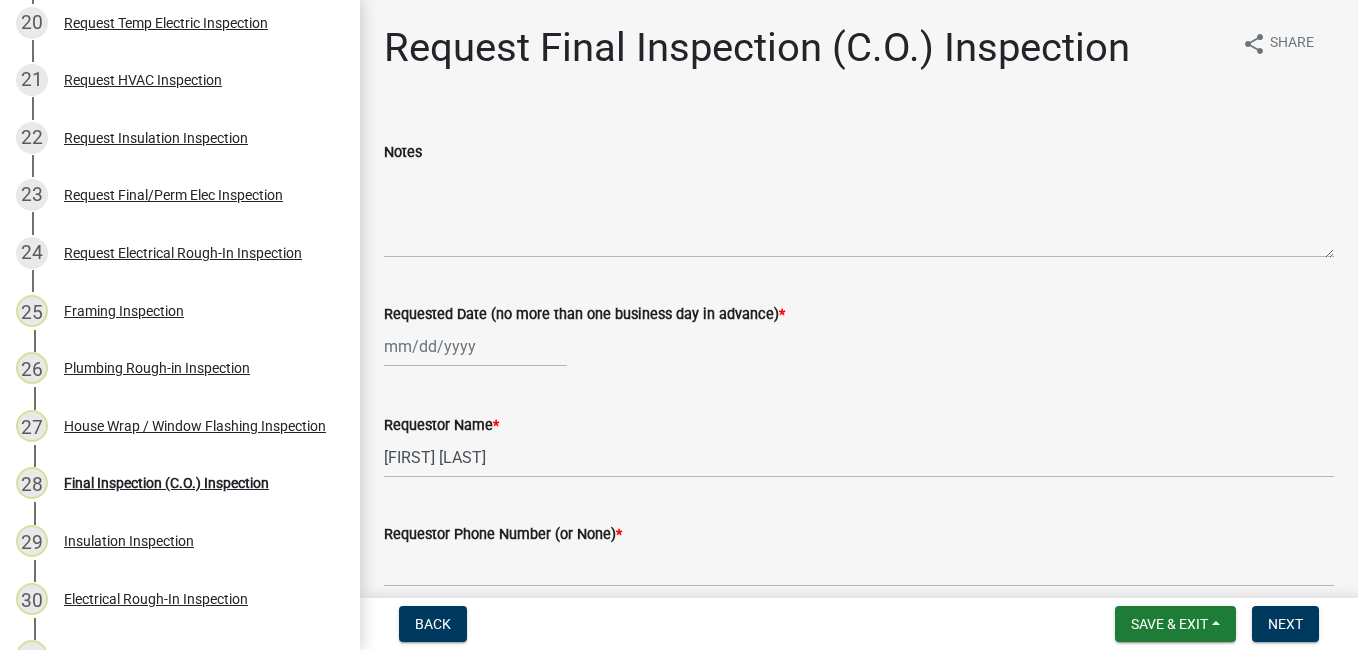 scroll, scrollTop: 100, scrollLeft: 0, axis: vertical 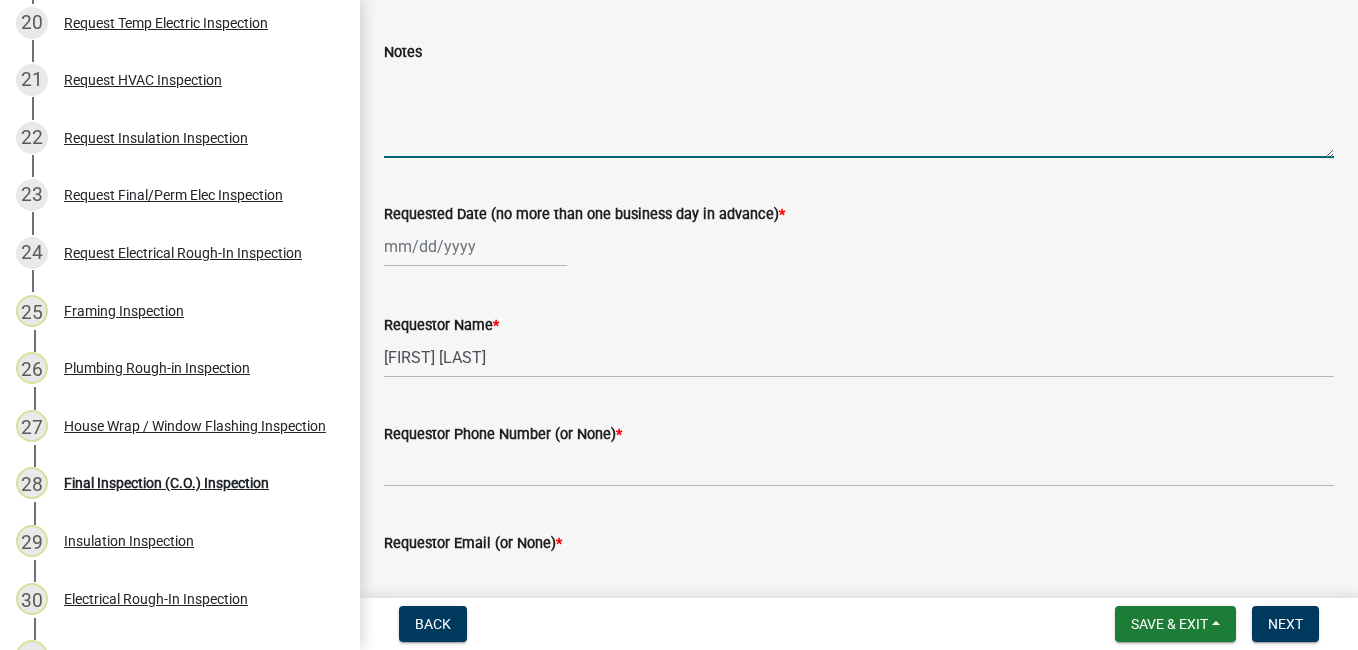 click on "Notes" at bounding box center [859, 111] 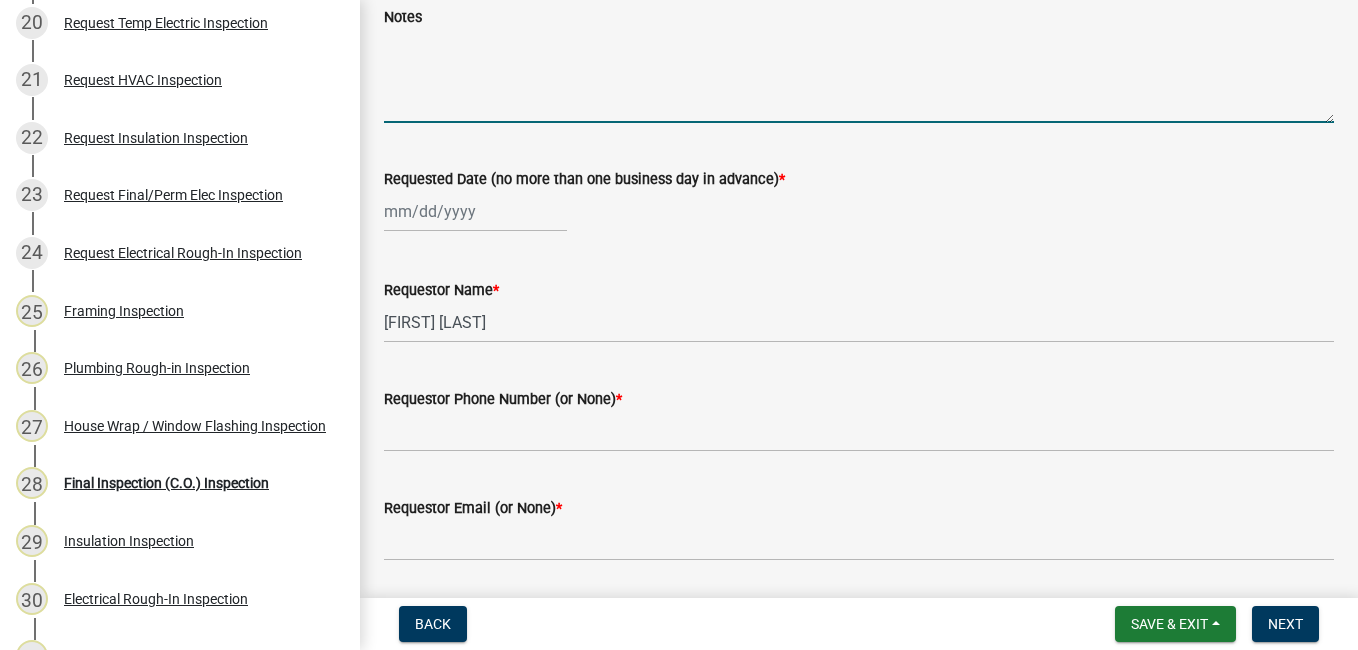 scroll, scrollTop: 0, scrollLeft: 0, axis: both 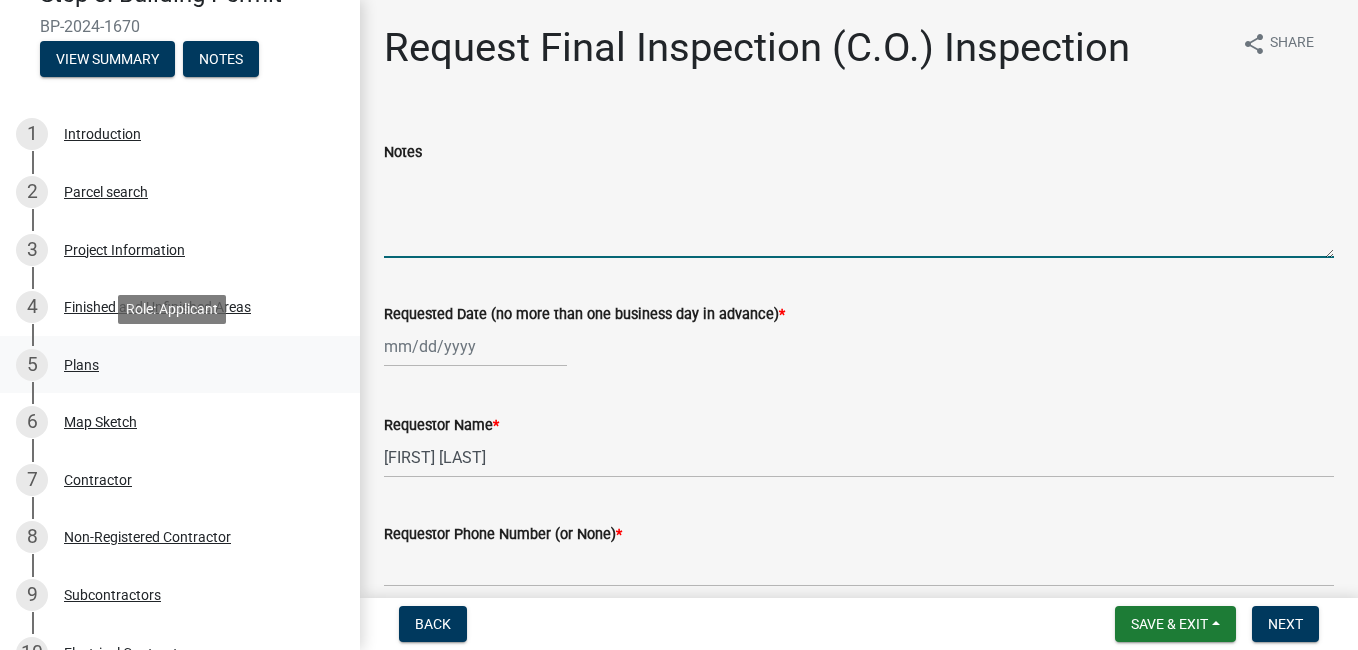 click on "Plans" at bounding box center (81, 365) 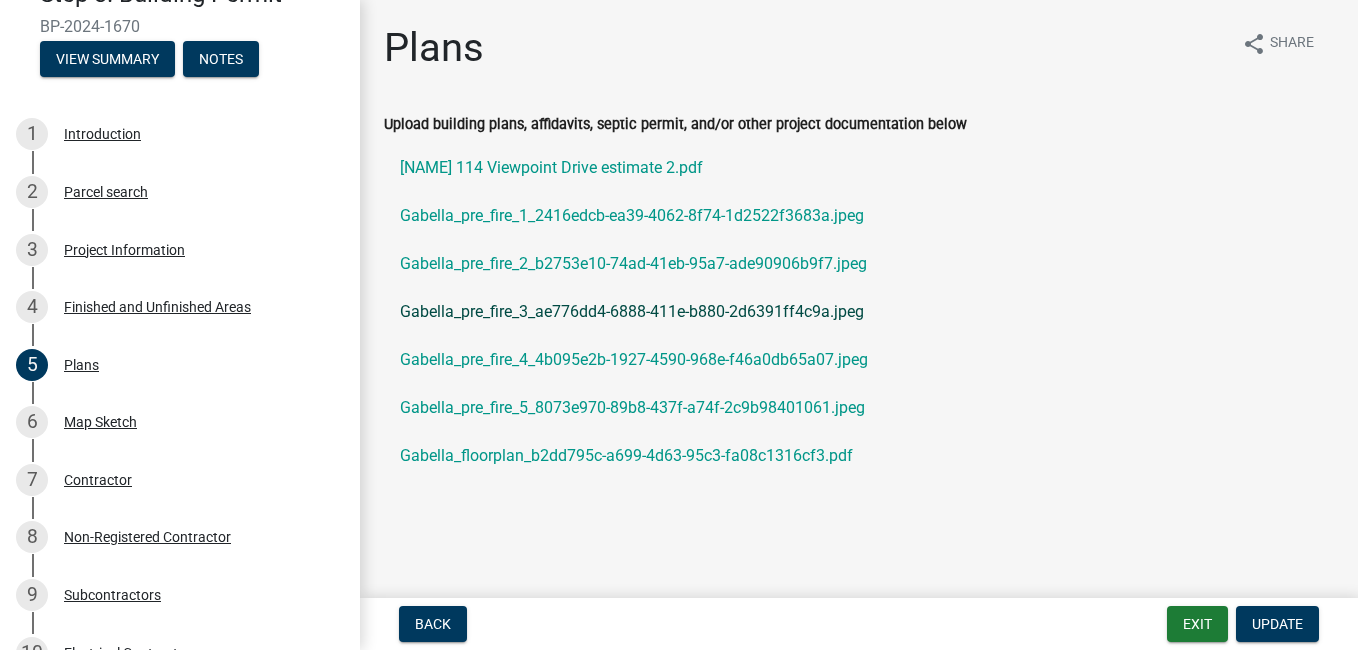 drag, startPoint x: 541, startPoint y: 505, endPoint x: 1144, endPoint y: 315, distance: 632.22546 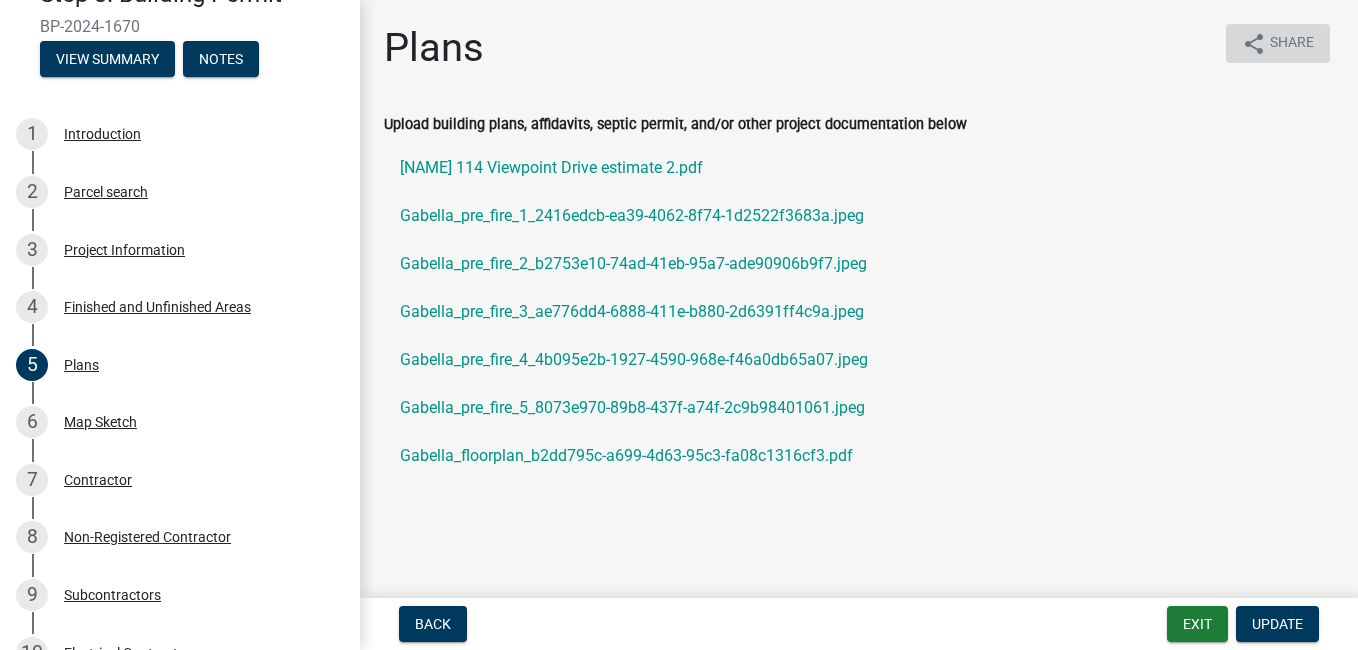 click on "Share" 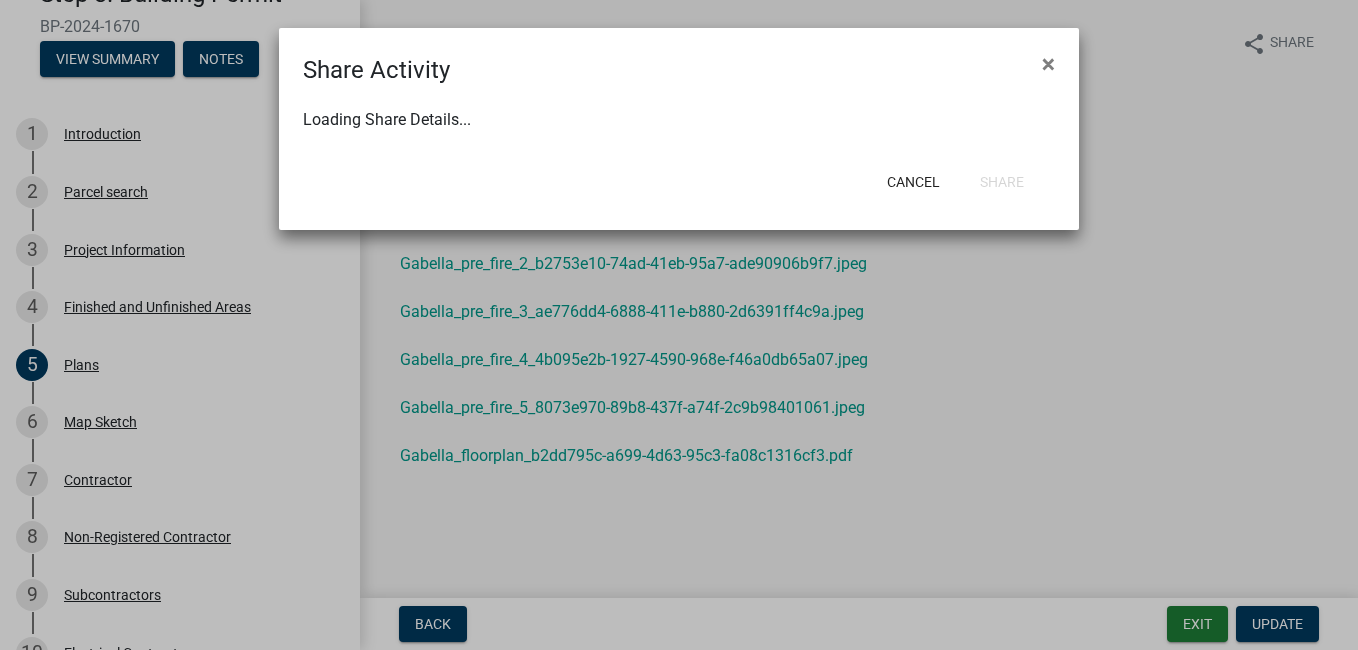 select on "1" 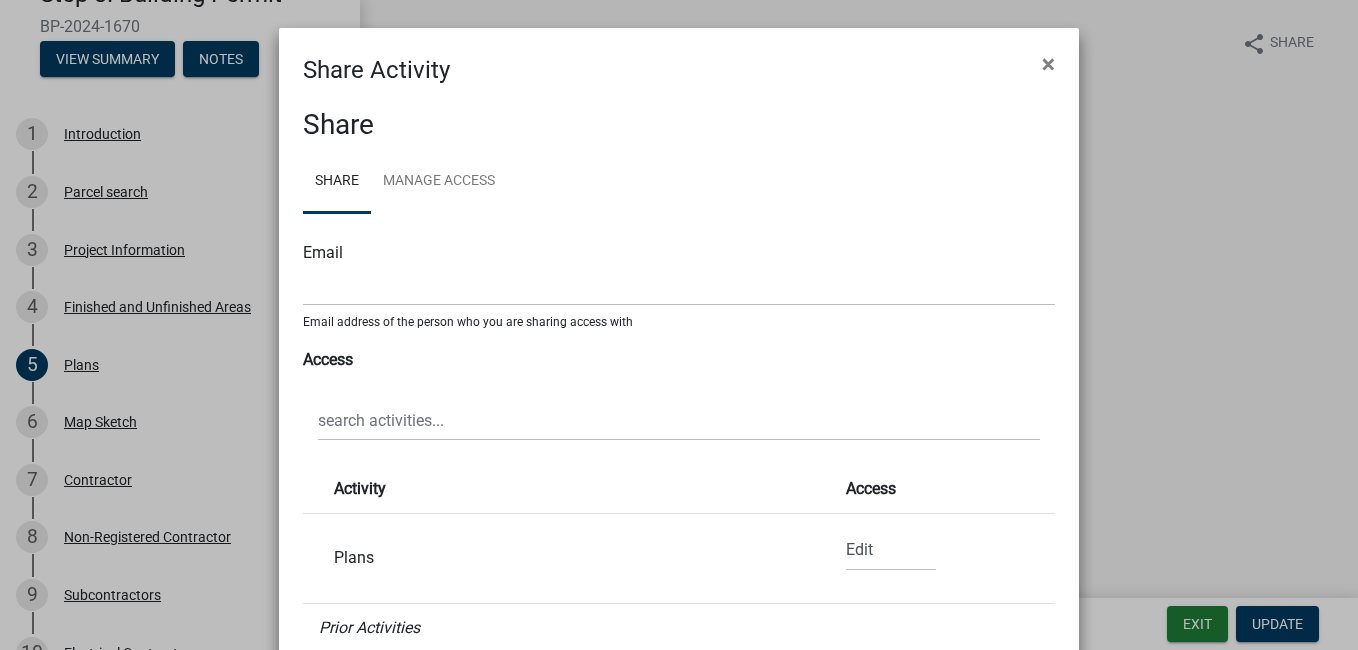 scroll, scrollTop: 200, scrollLeft: 0, axis: vertical 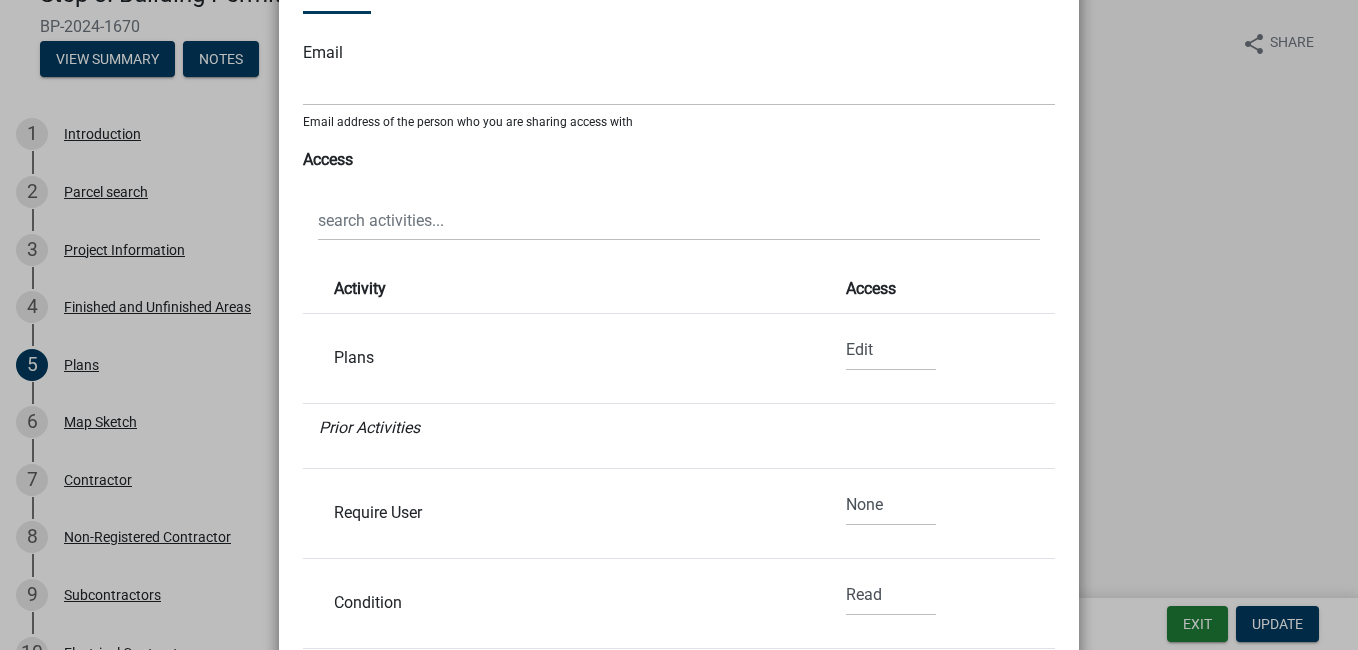 click on "Share Activity × Share Share Manage Access Email Email address of the person who you are sharing access with Access Activity Access  Plans  None Read Edit Prior Activities Require User None Read Edit Condition None Read Edit Condition None Read Edit Parcel search None Read Edit Introduction None Read Edit Finished and Unfinished Areas None Read Edit Start None Read Edit Project Information None Read Edit Future Activities Map Sketch None Read Edit Contractor None Read Edit Subcontractors None Read Edit Electrical Contractor None Read Edit Mechanical Contractor None Read Edit Plumbing Contractor None Read Edit Other Contractor None Read Edit Submit Application None Read Edit Payment None Read Edit Request Temp Electric Inspection None Read Edit Pay Multiple Inspection Fee Temp Elec None Read Edit Request Footings/Piers Inspection None Read Edit Pay Multiple Inspection Fee Footings/Piers None Read Edit Request Crawl Space/Wood Floor None Read Edit Pay Multiple Inspection Fee Crawl Space/Wood Floor None Read" 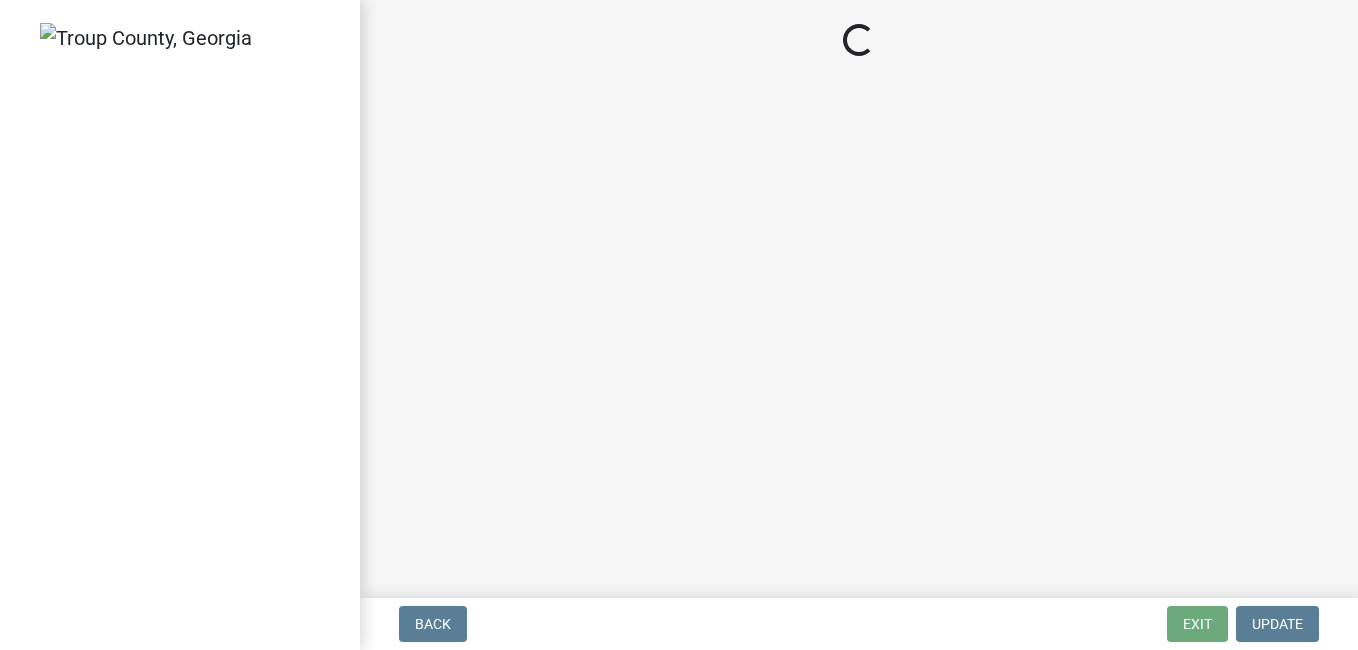 scroll, scrollTop: 0, scrollLeft: 0, axis: both 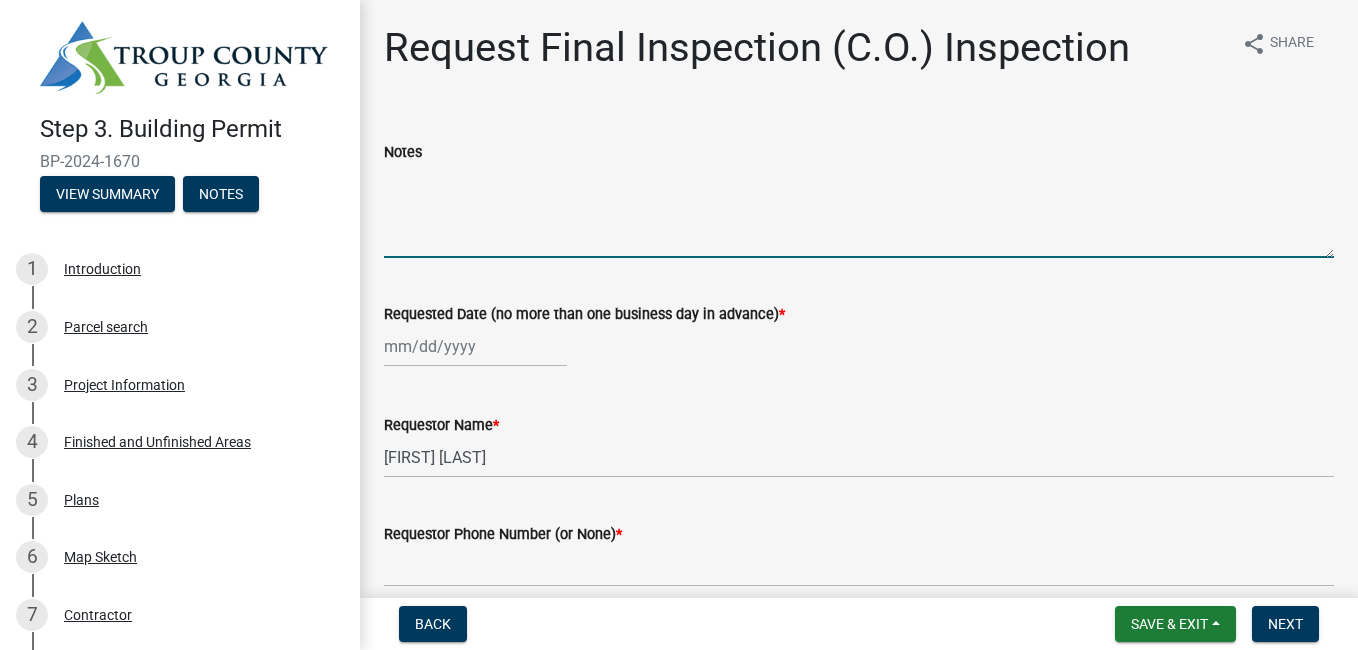 click on "Notes" at bounding box center (859, 211) 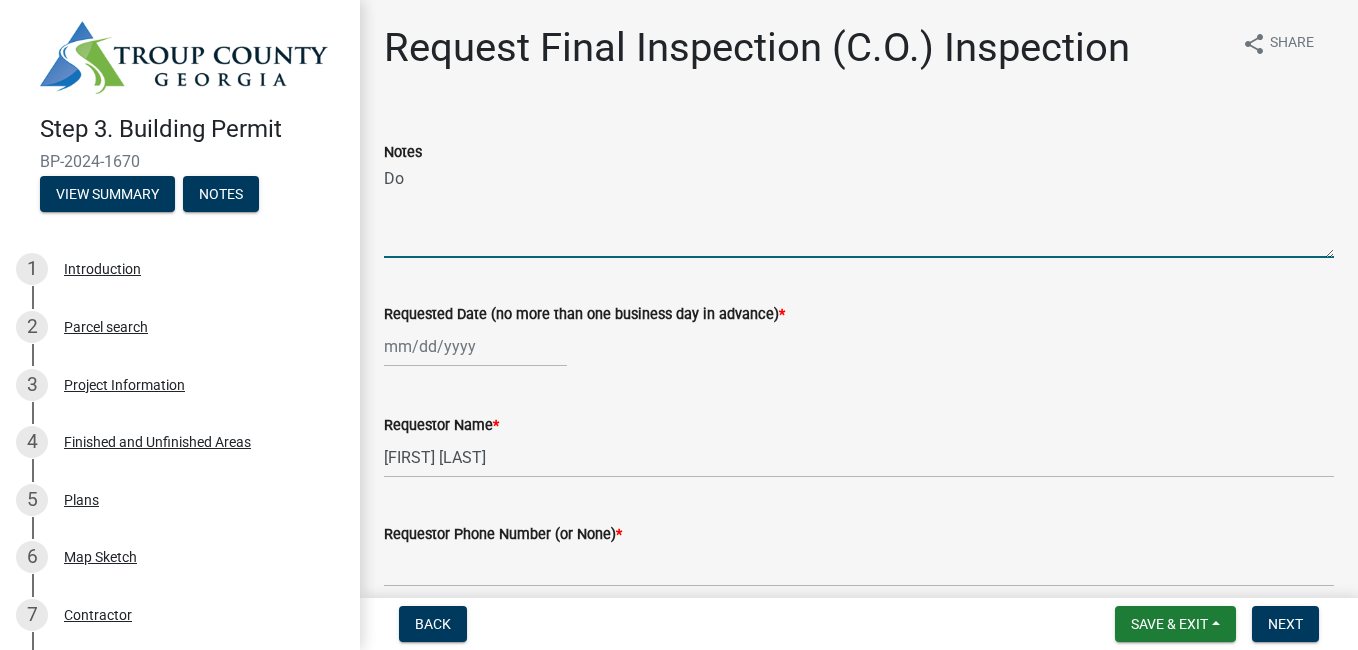 type on "D" 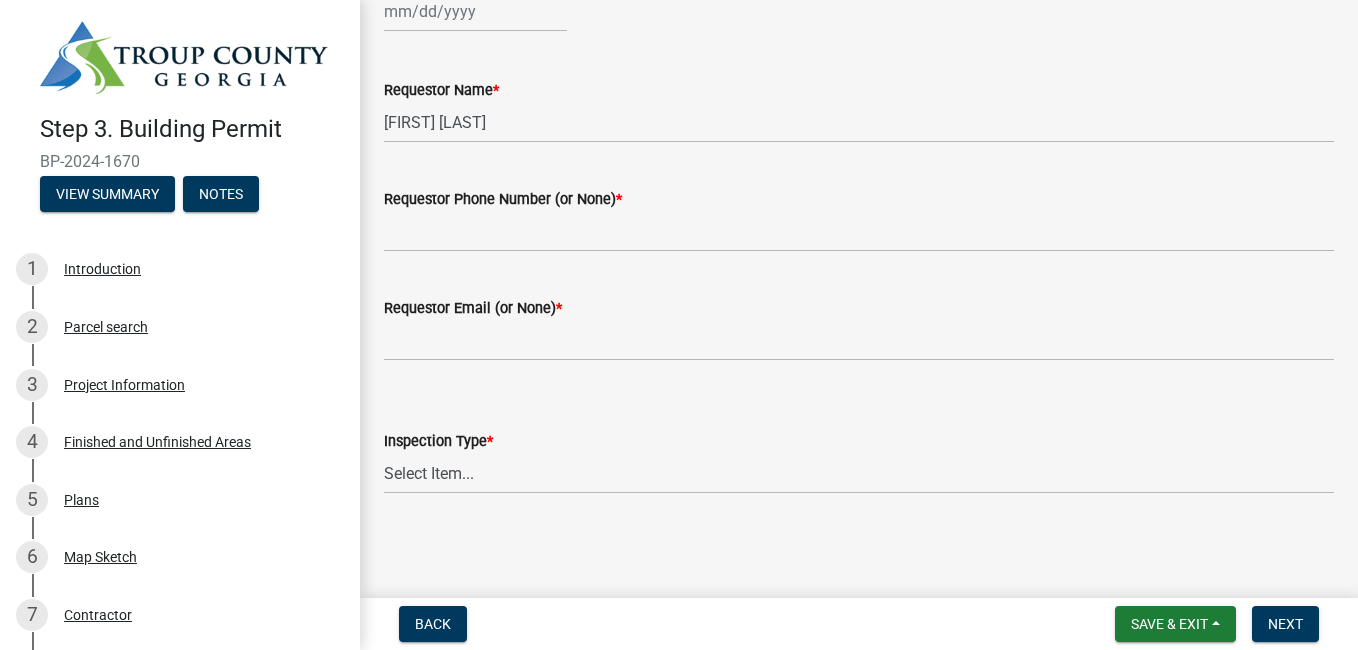 scroll, scrollTop: 0, scrollLeft: 0, axis: both 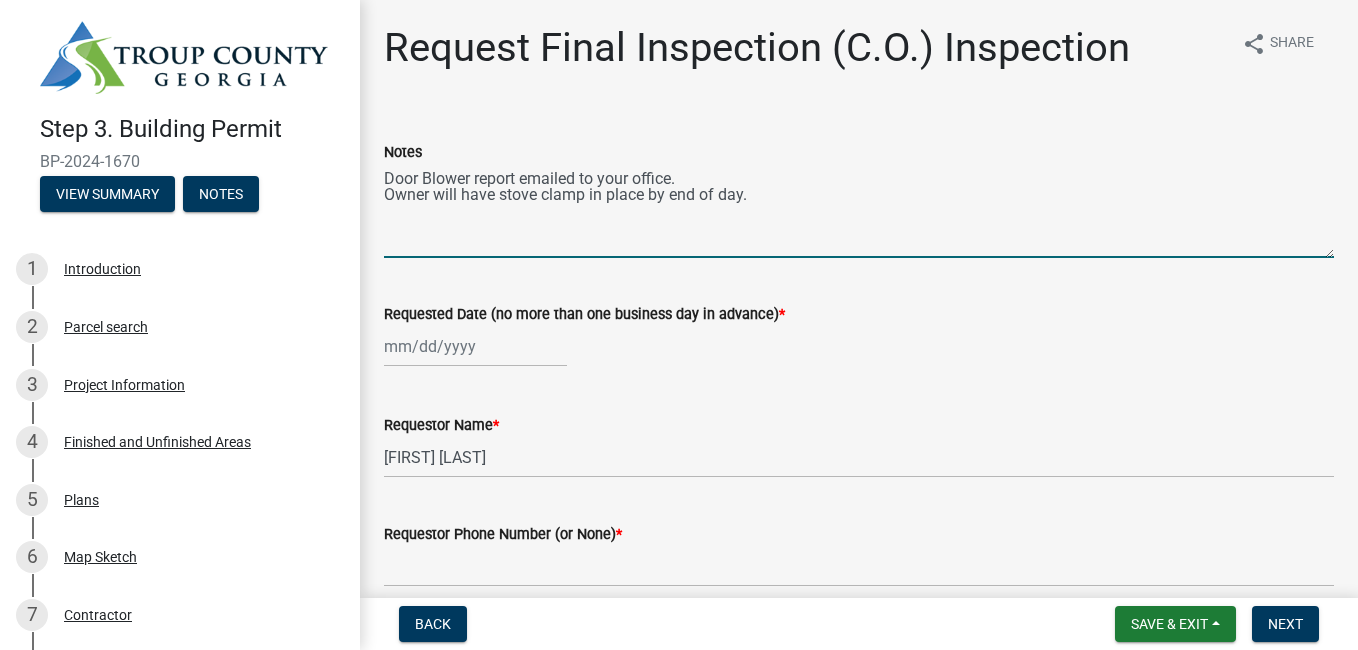 type on "Door Blower report emailed to your office.
Owner will have stove clamp in place by end of day." 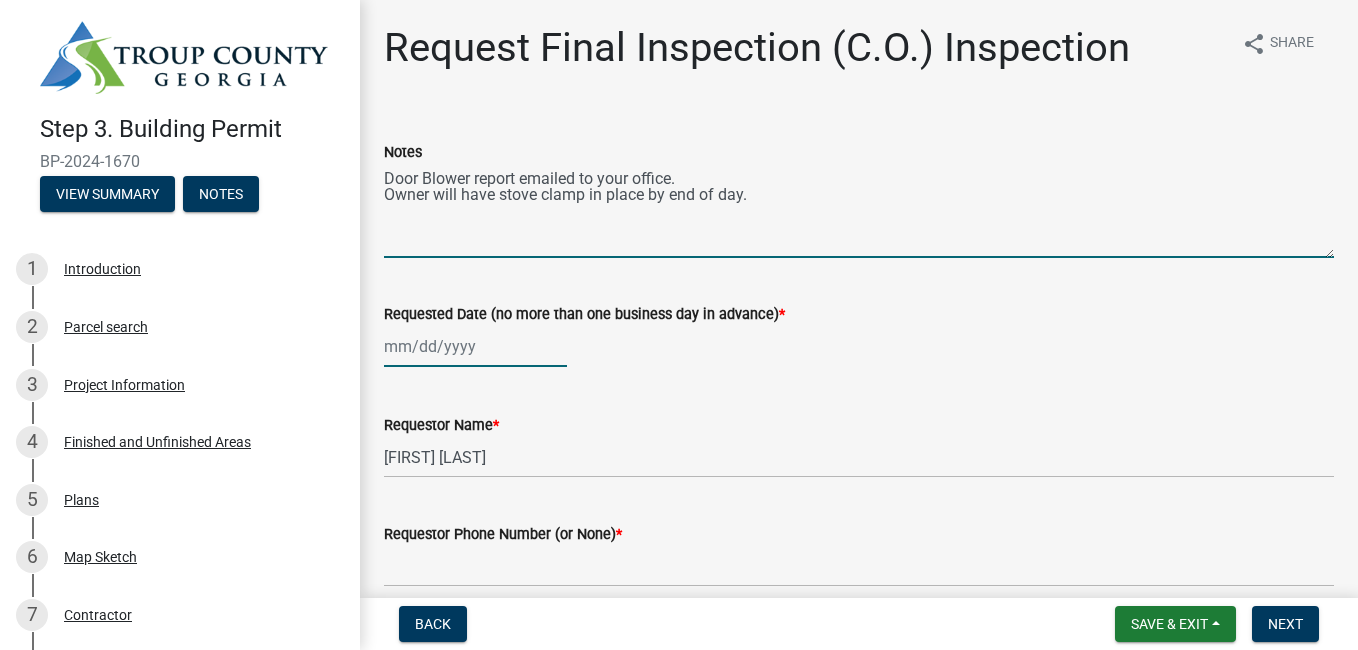 click 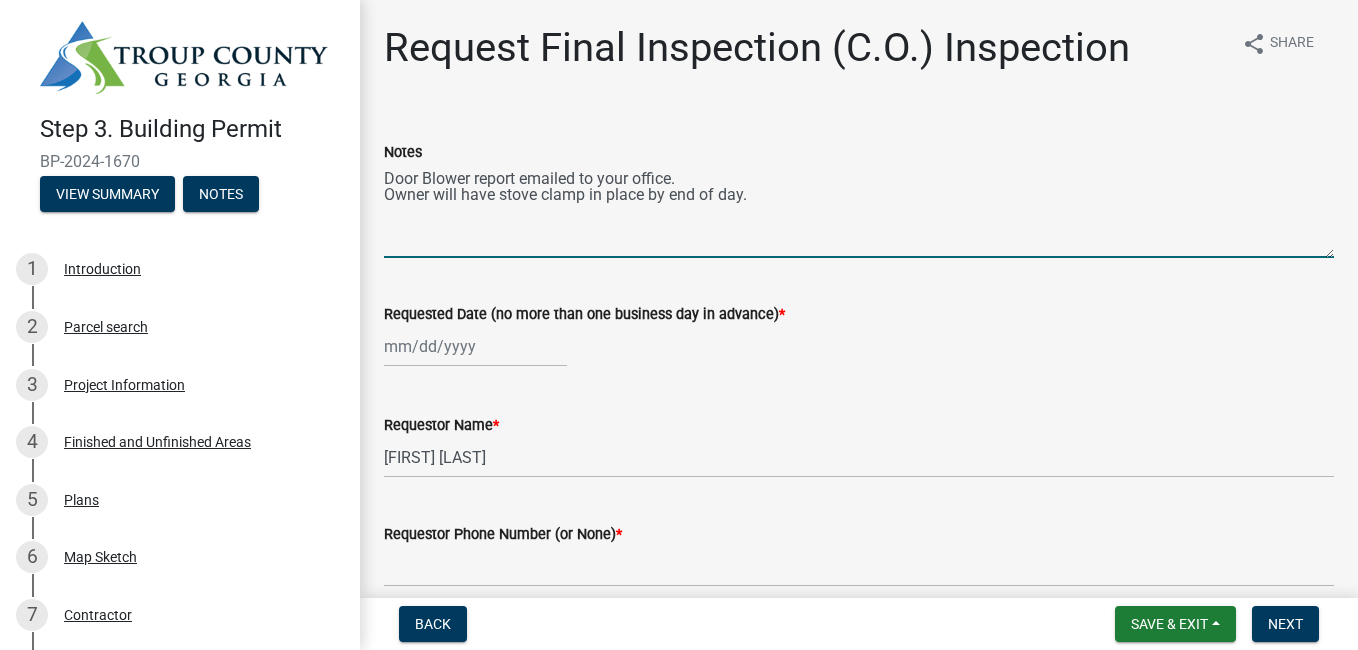 select on "8" 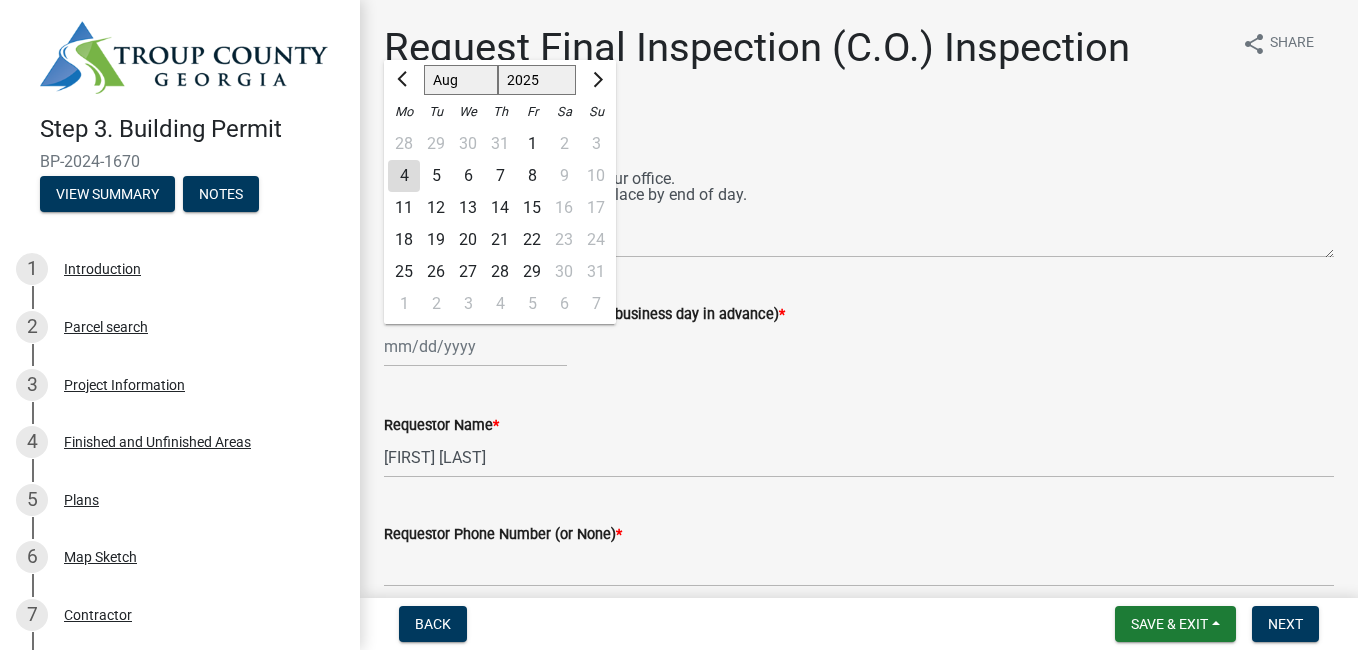 click on "5" 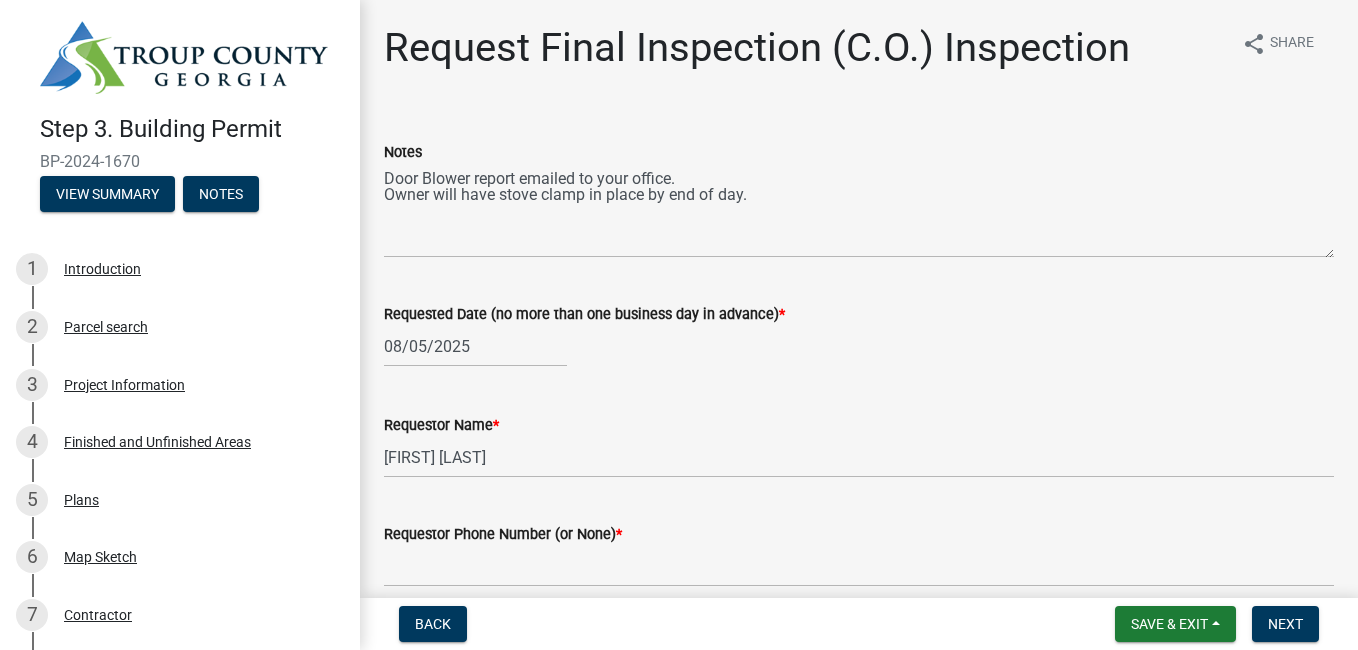 click on "08/05/2025" 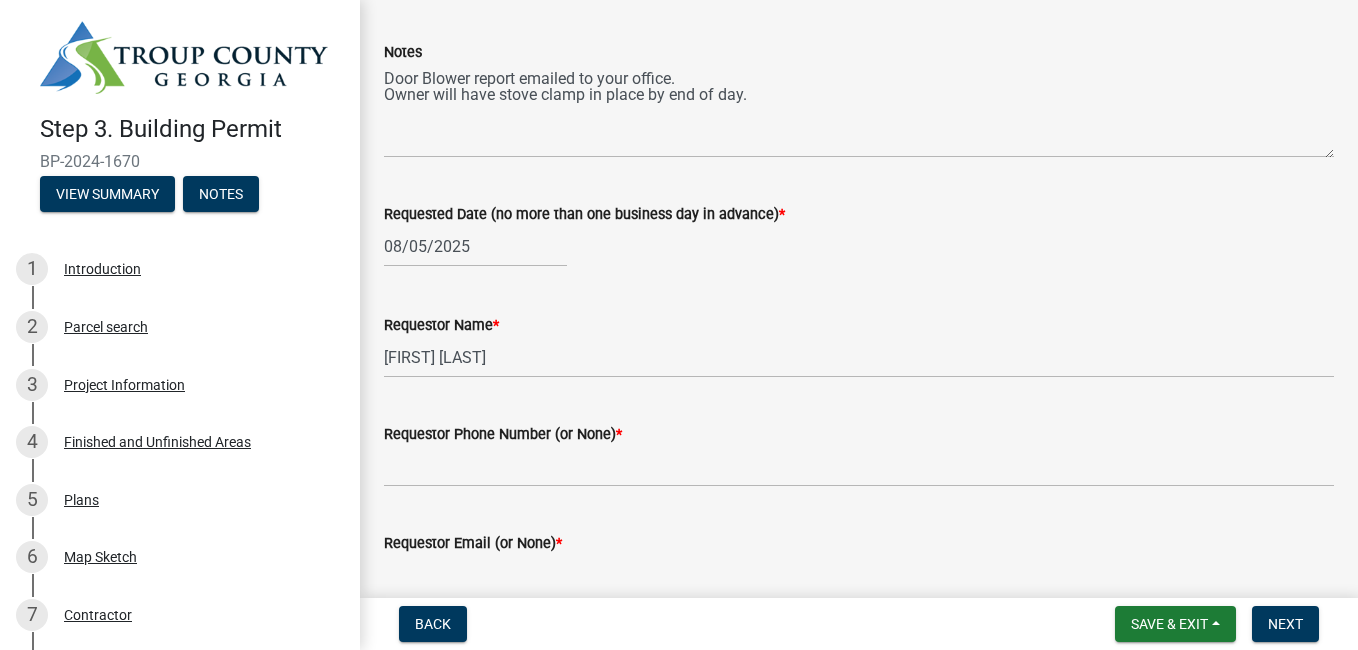 scroll, scrollTop: 200, scrollLeft: 0, axis: vertical 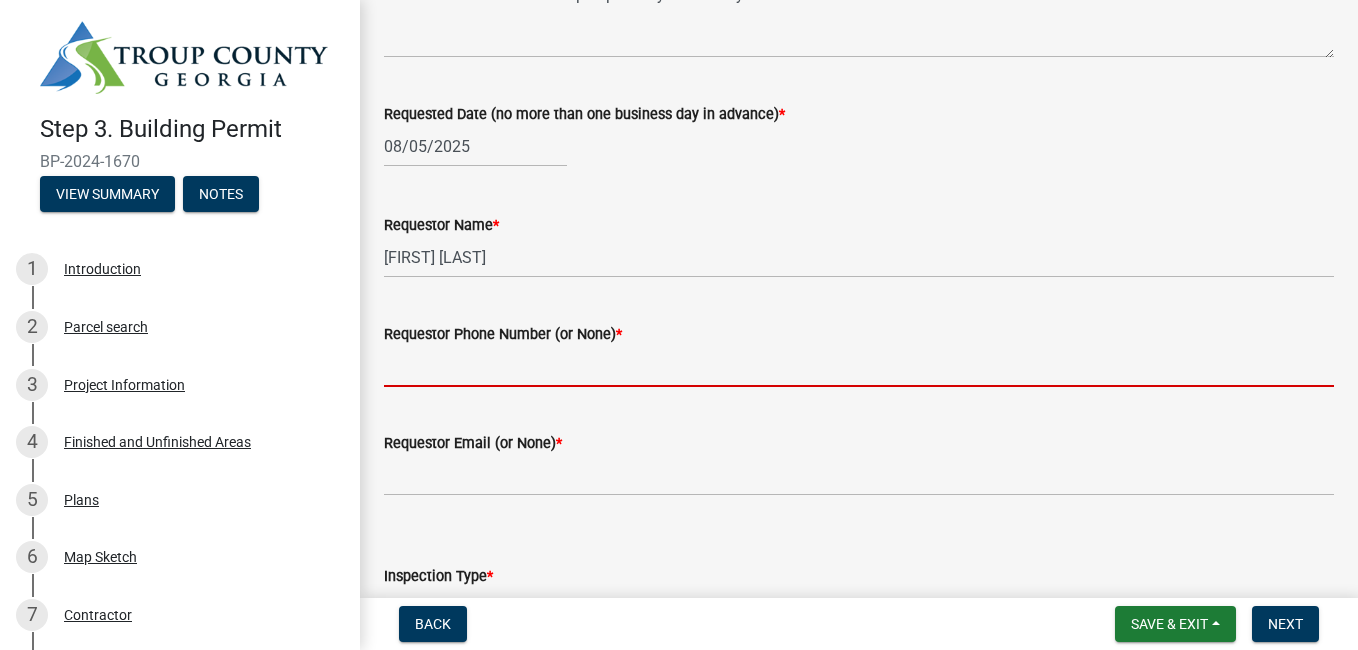 click on "Requestor Phone Number (or None)  *" at bounding box center (859, 366) 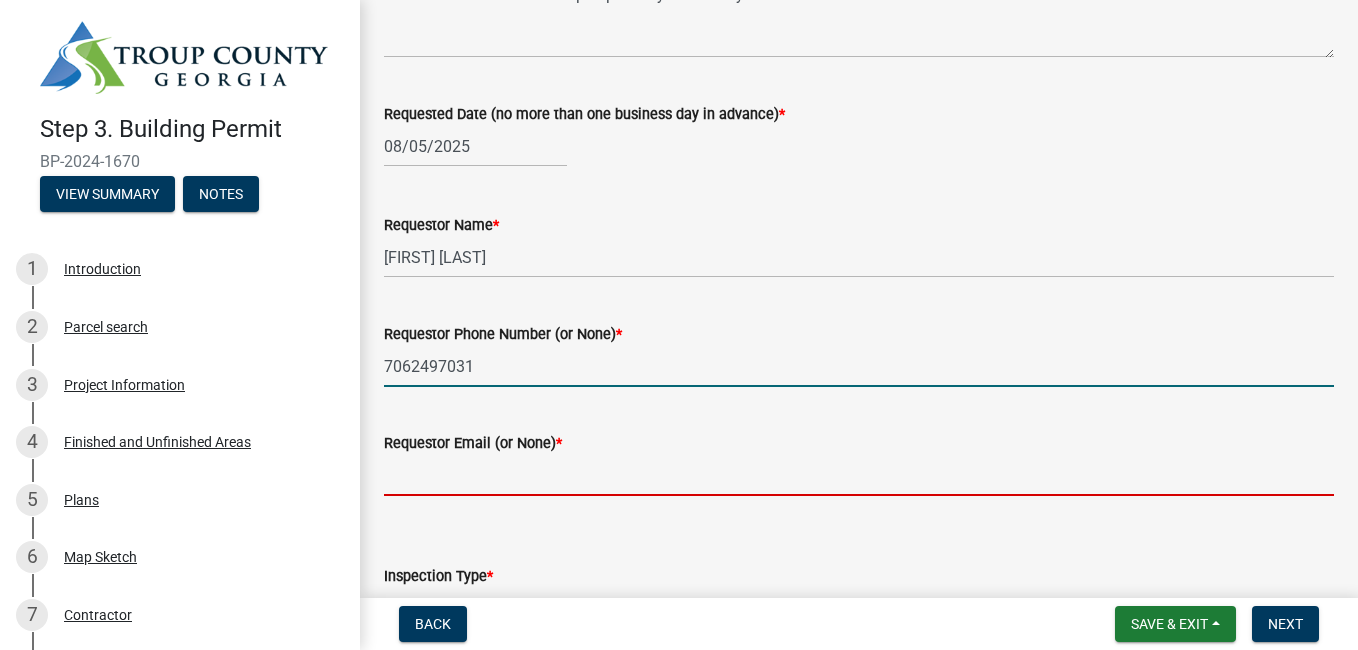 type on "[EMAIL]" 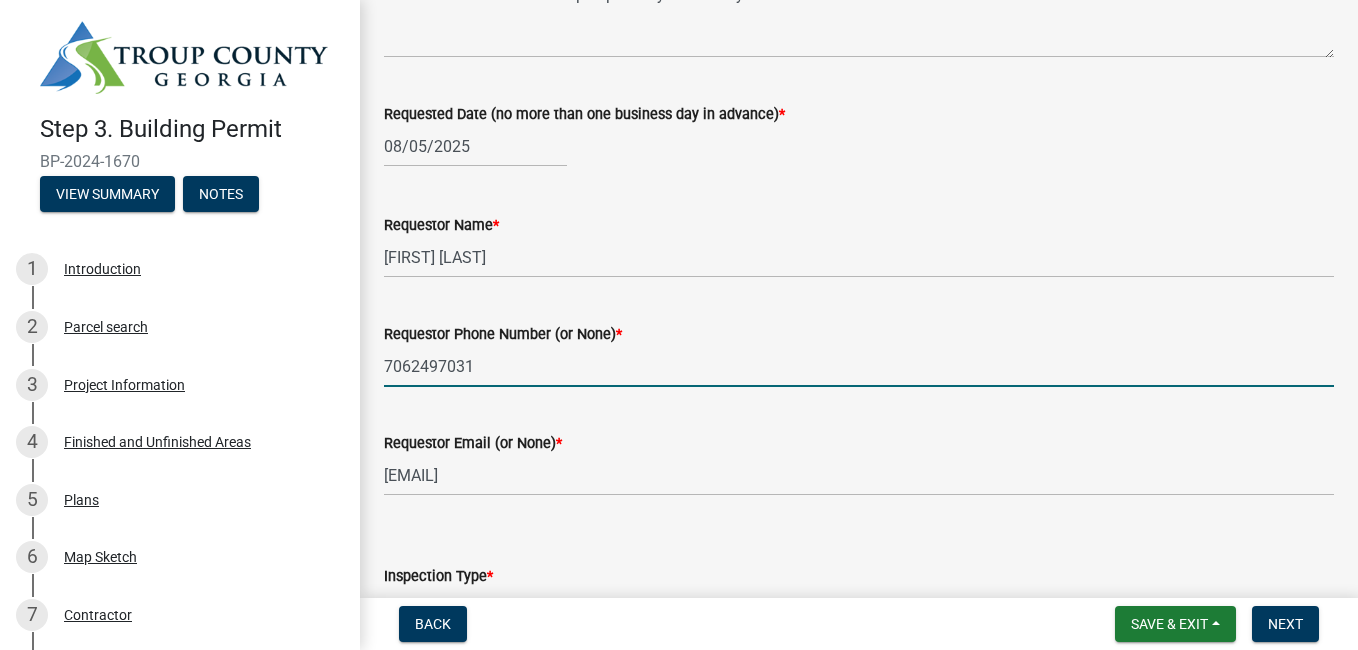 scroll, scrollTop: 300, scrollLeft: 0, axis: vertical 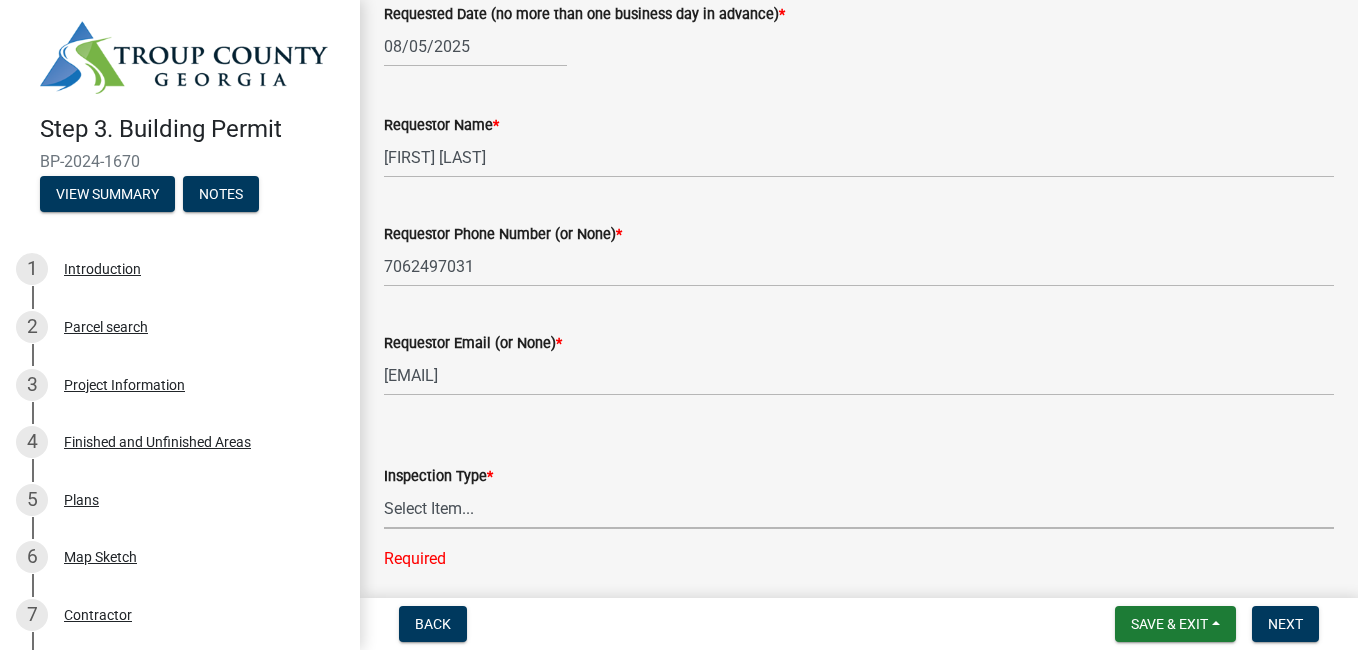 click on "Select Item...   Final Inspection (C.O.)" at bounding box center (859, 508) 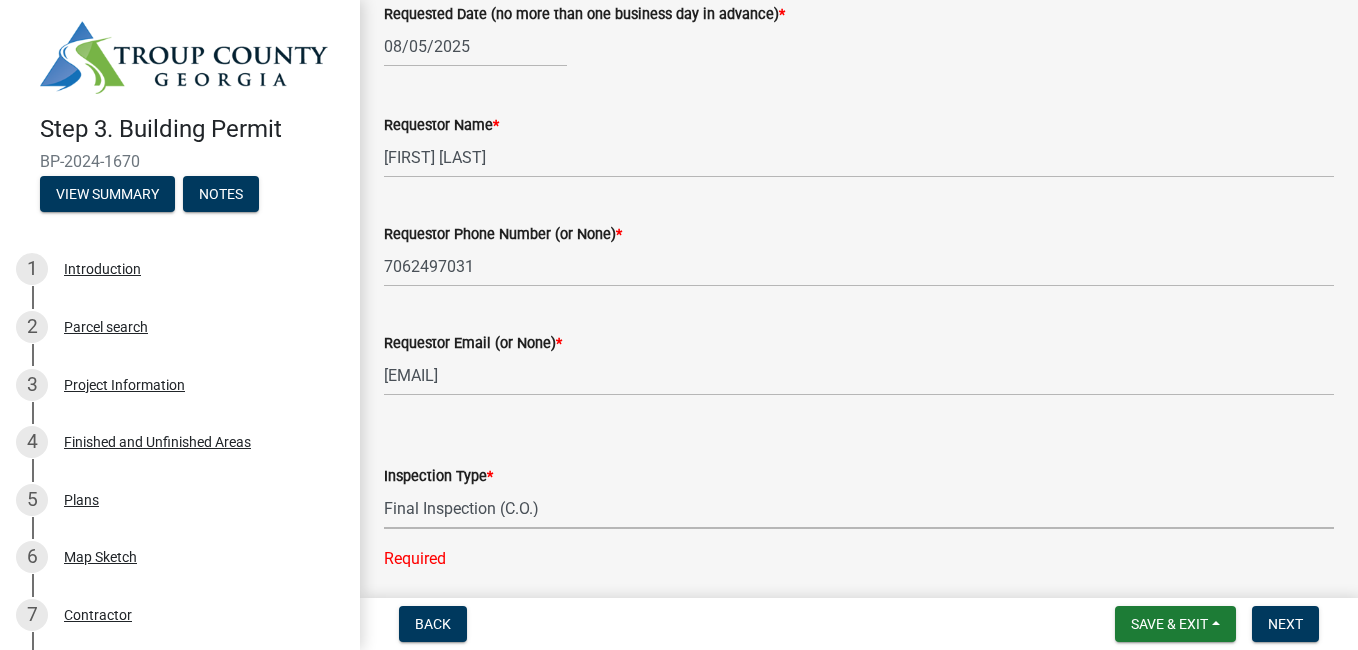 click on "Select Item...   Final Inspection (C.O.)" at bounding box center [859, 508] 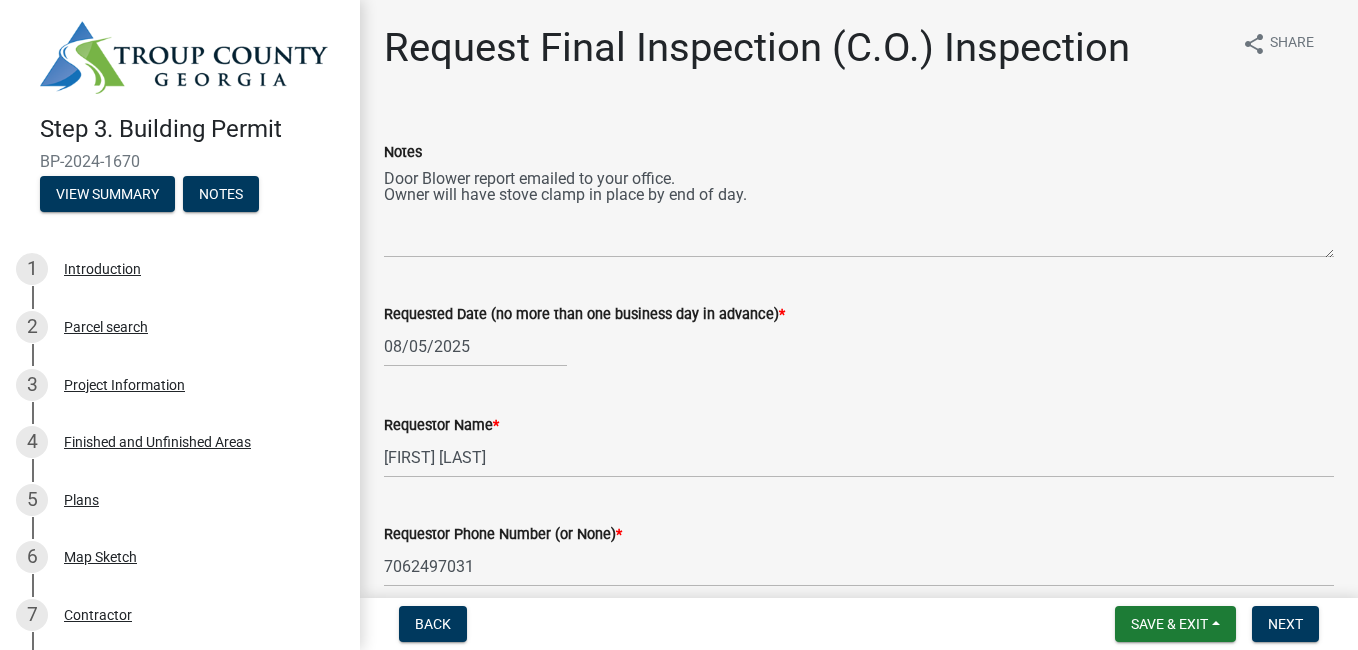 scroll, scrollTop: 335, scrollLeft: 0, axis: vertical 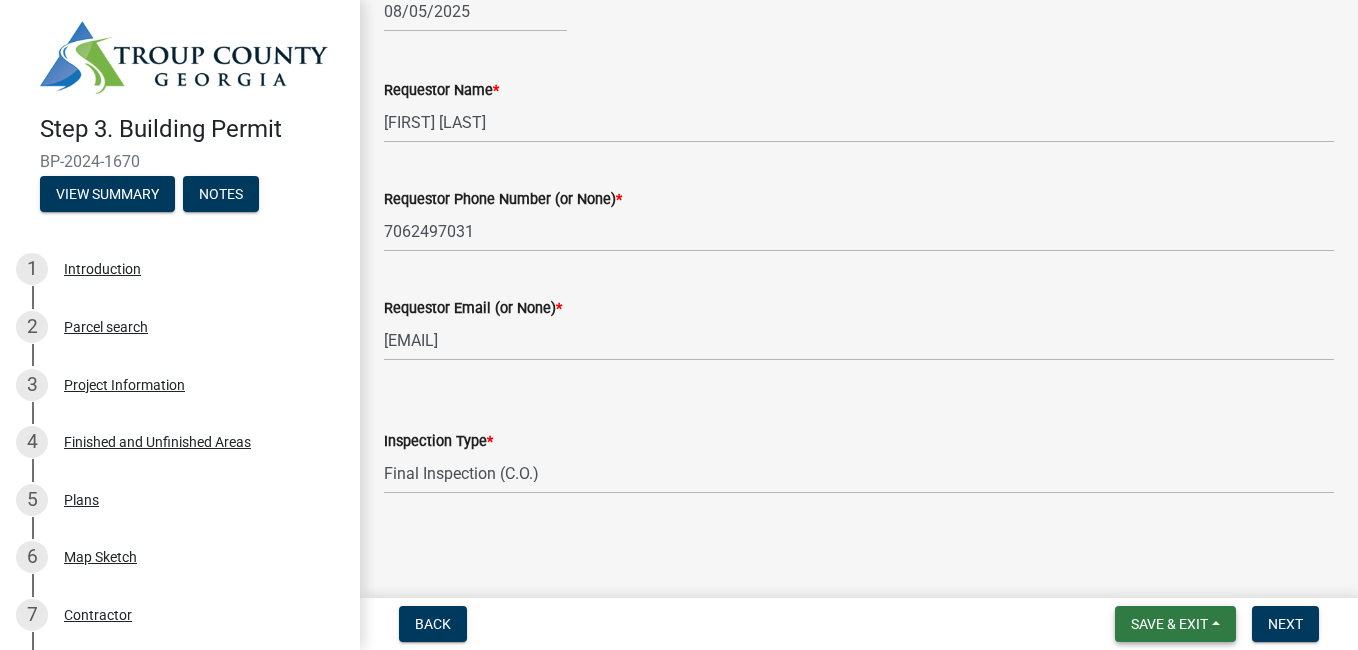 click on "Save & Exit" at bounding box center [1169, 624] 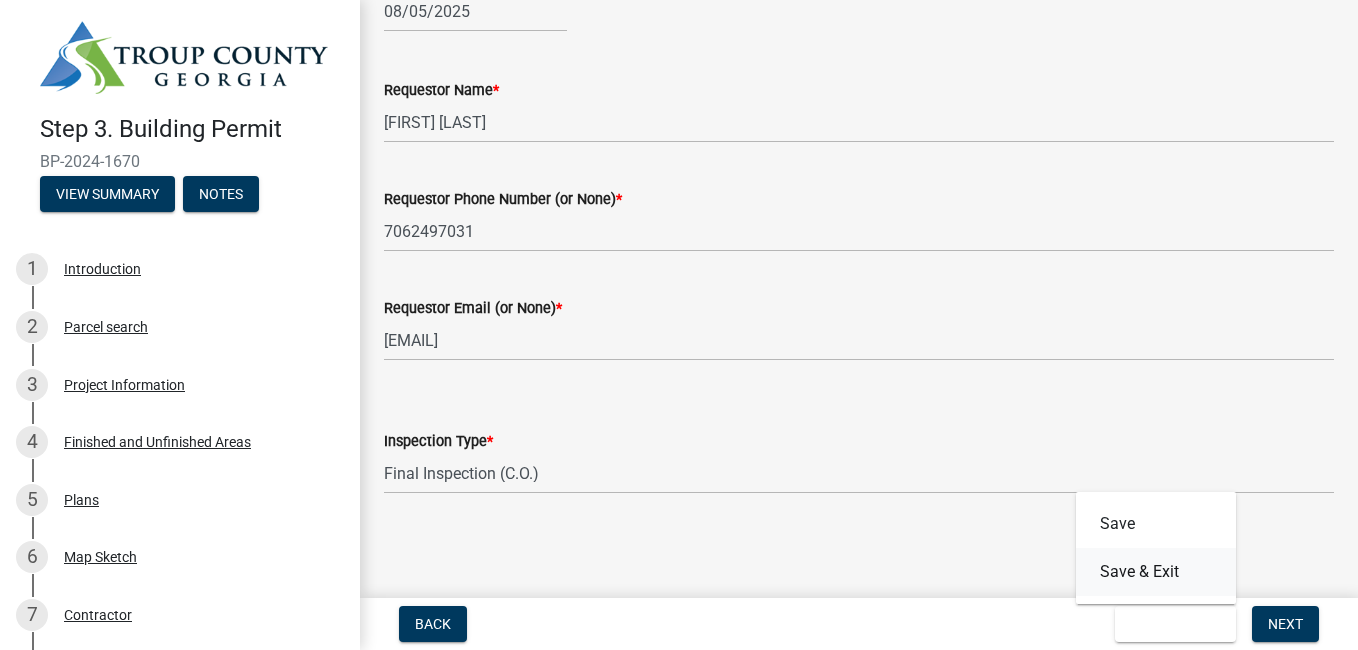 click on "Save & Exit" at bounding box center [1156, 572] 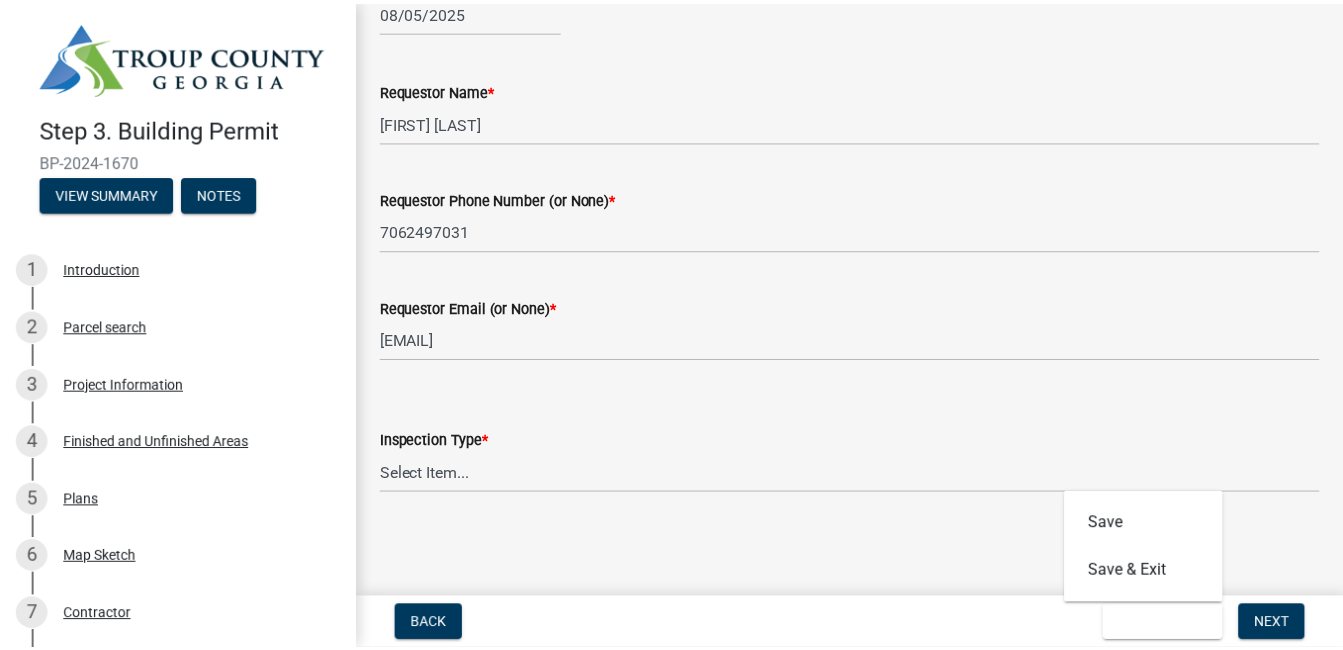 scroll, scrollTop: 0, scrollLeft: 0, axis: both 